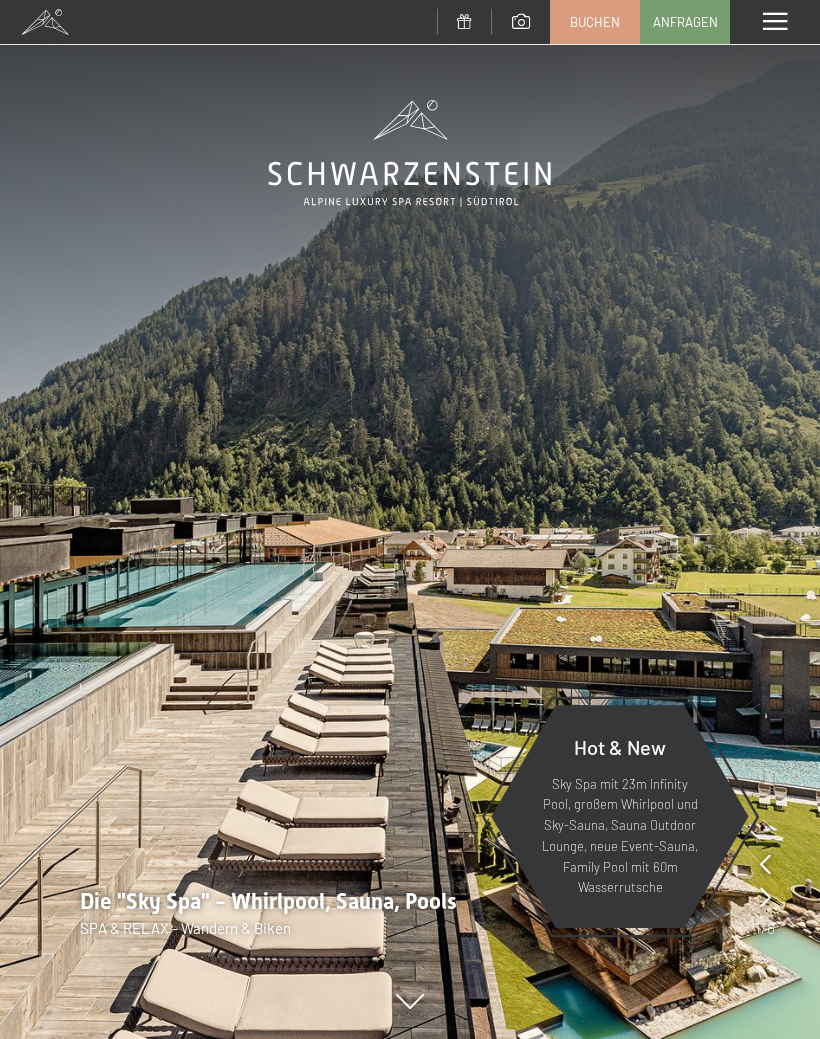 scroll, scrollTop: 142, scrollLeft: 0, axis: vertical 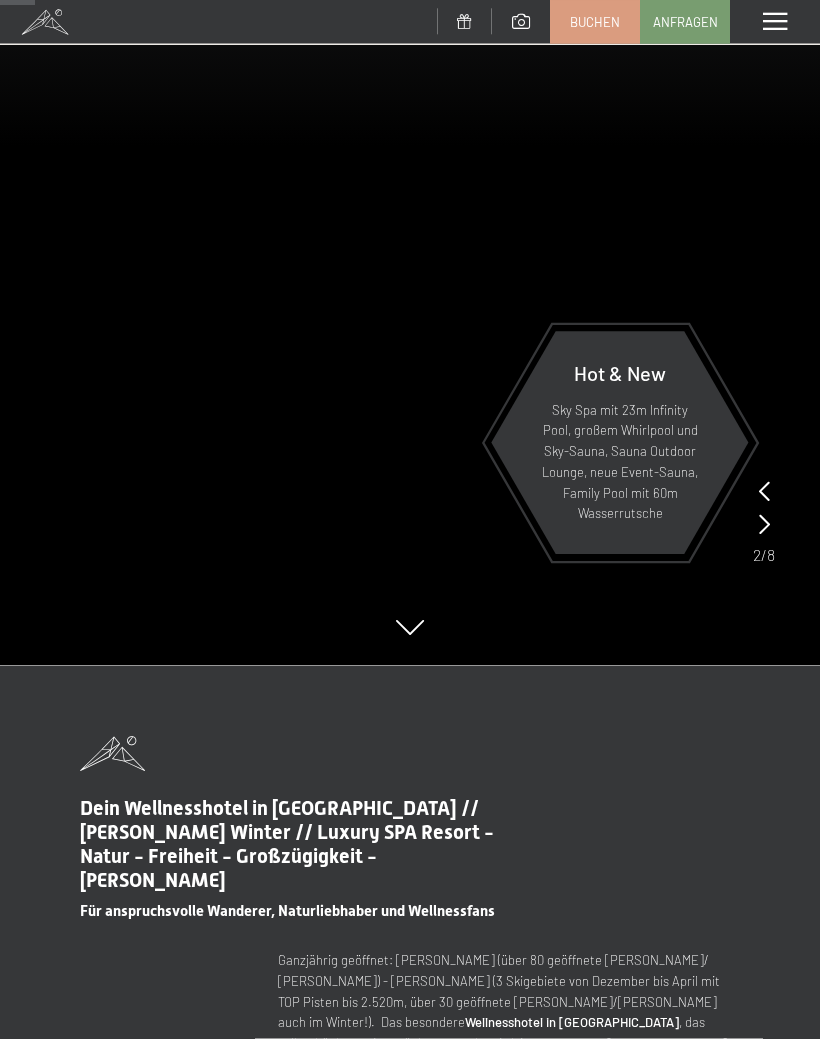 click at bounding box center [410, 629] 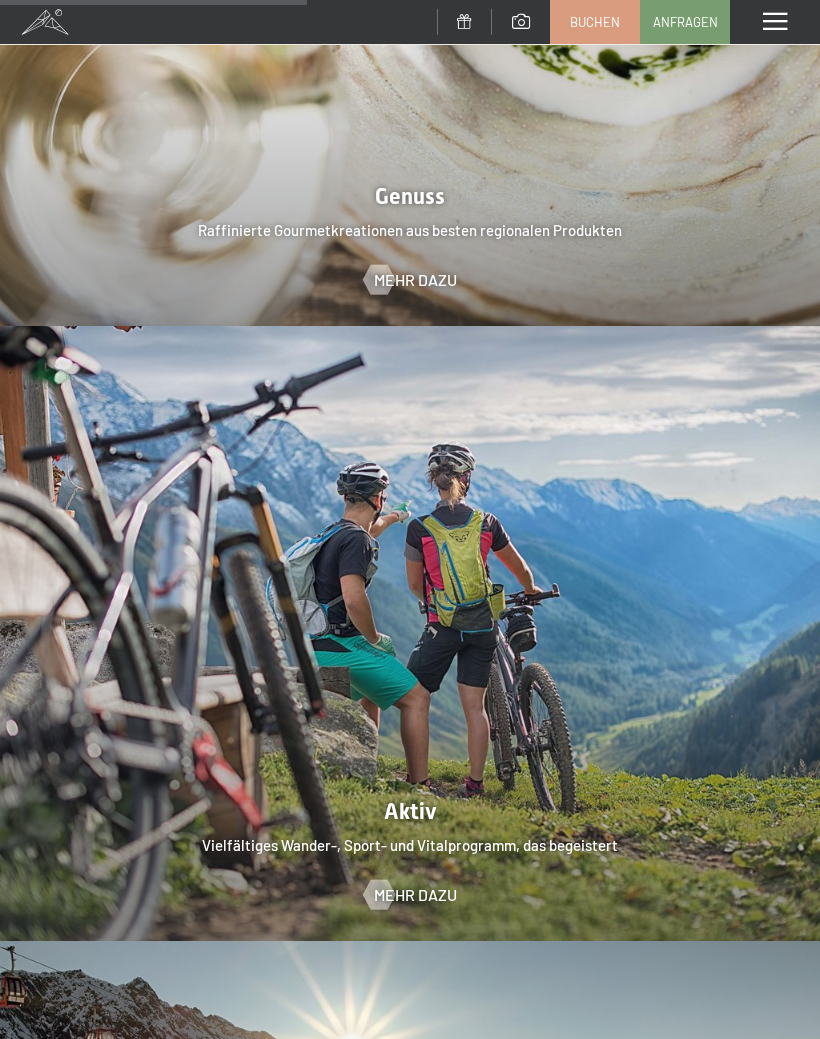 scroll, scrollTop: 3225, scrollLeft: 0, axis: vertical 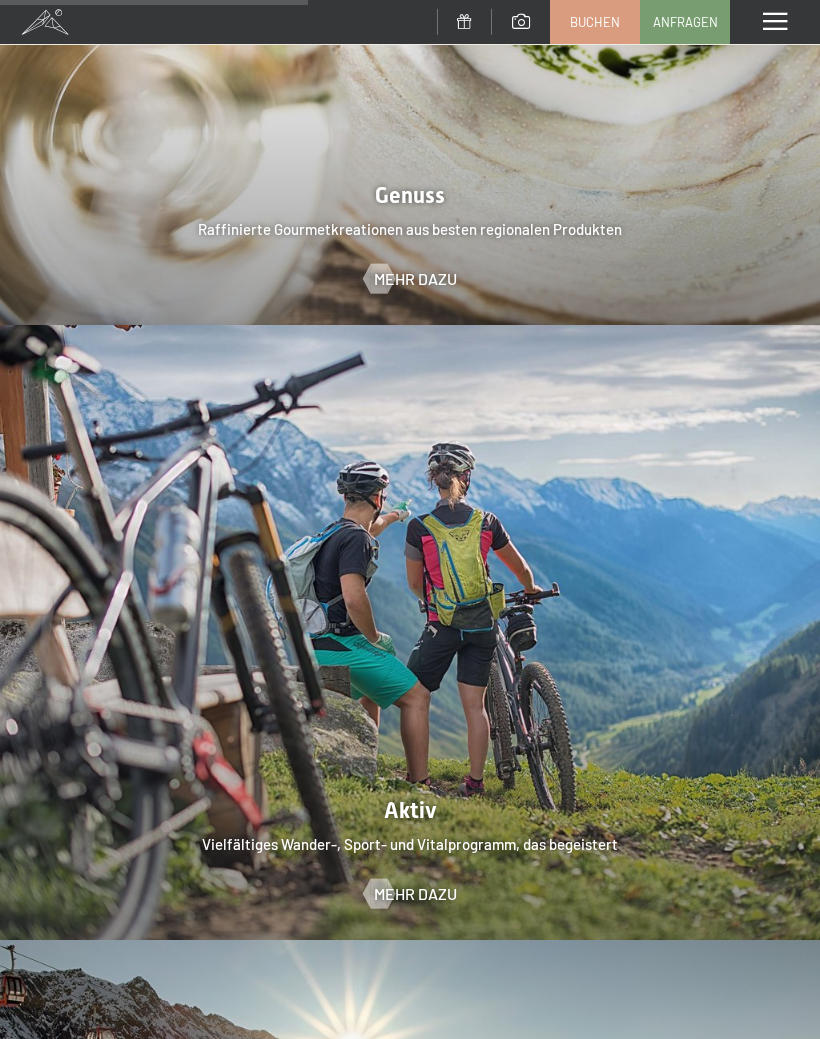 click on "Mehr dazu" at bounding box center (415, 894) 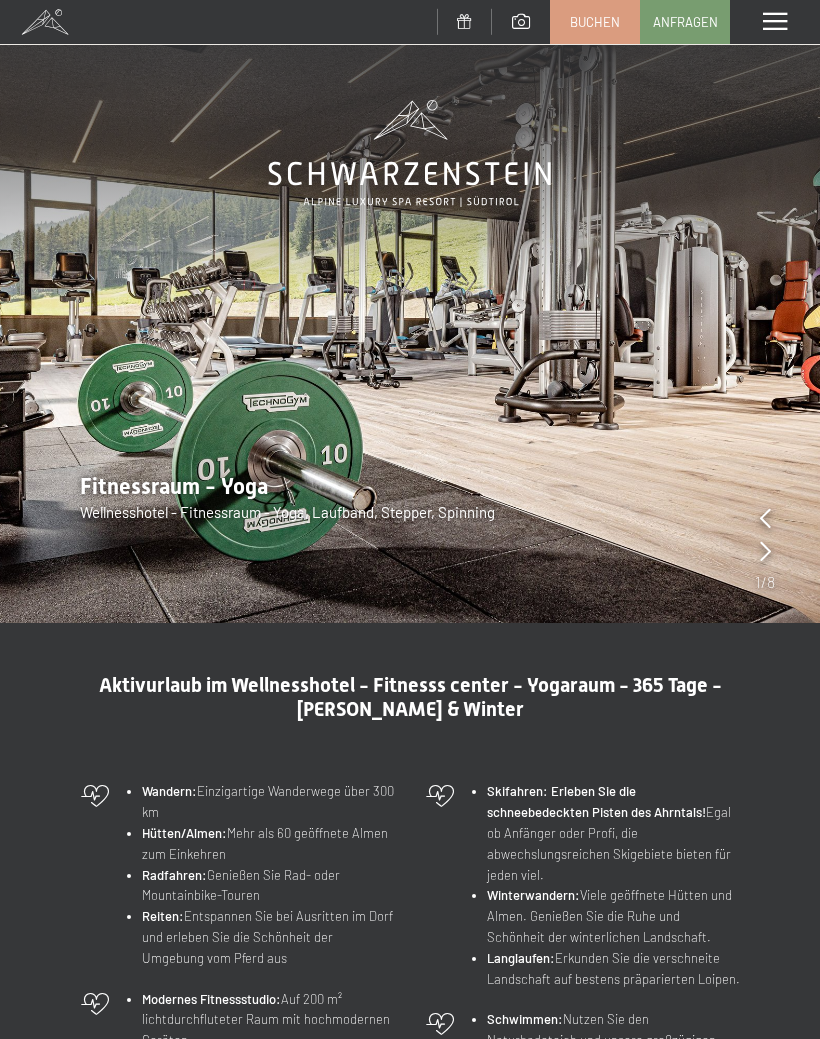 scroll, scrollTop: 0, scrollLeft: 0, axis: both 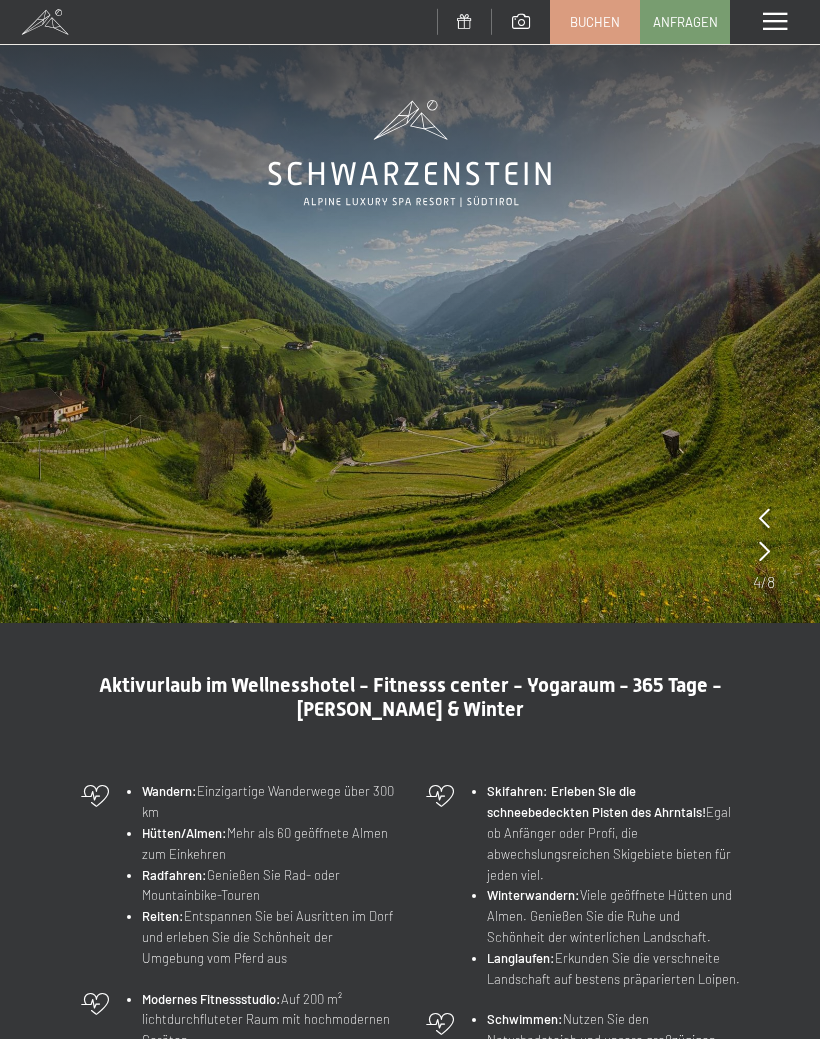 click at bounding box center (775, 22) 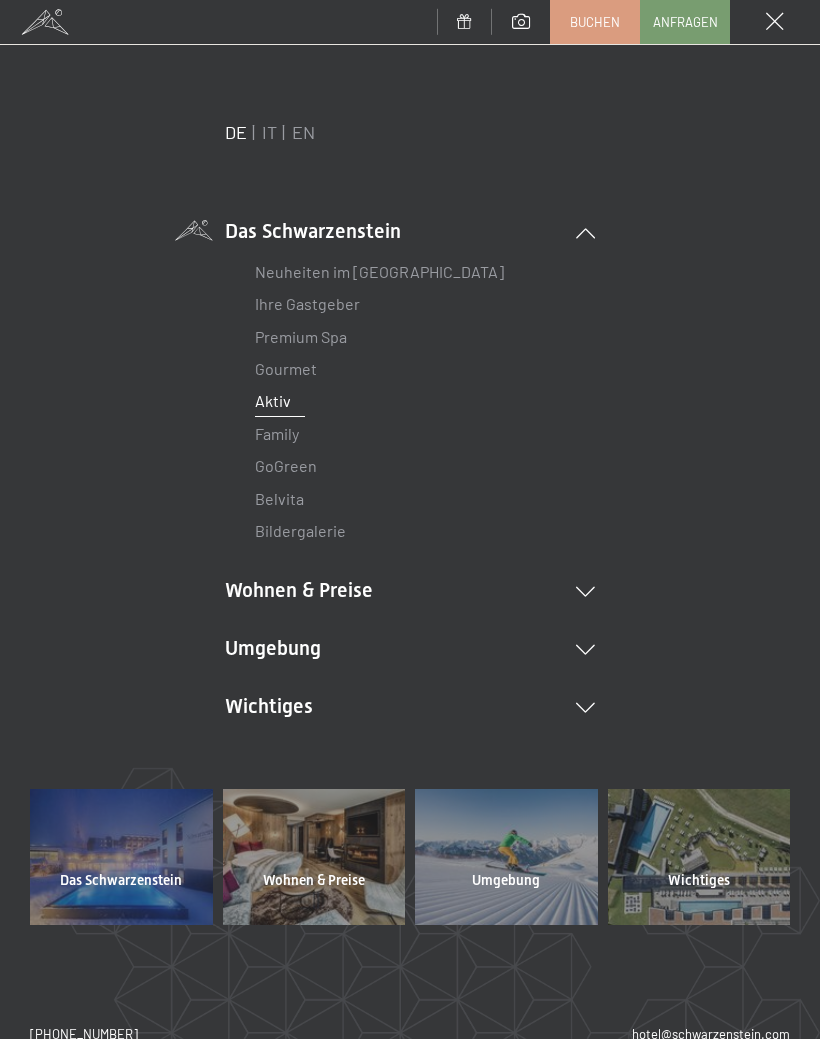 click on "Gourmet" at bounding box center [286, 368] 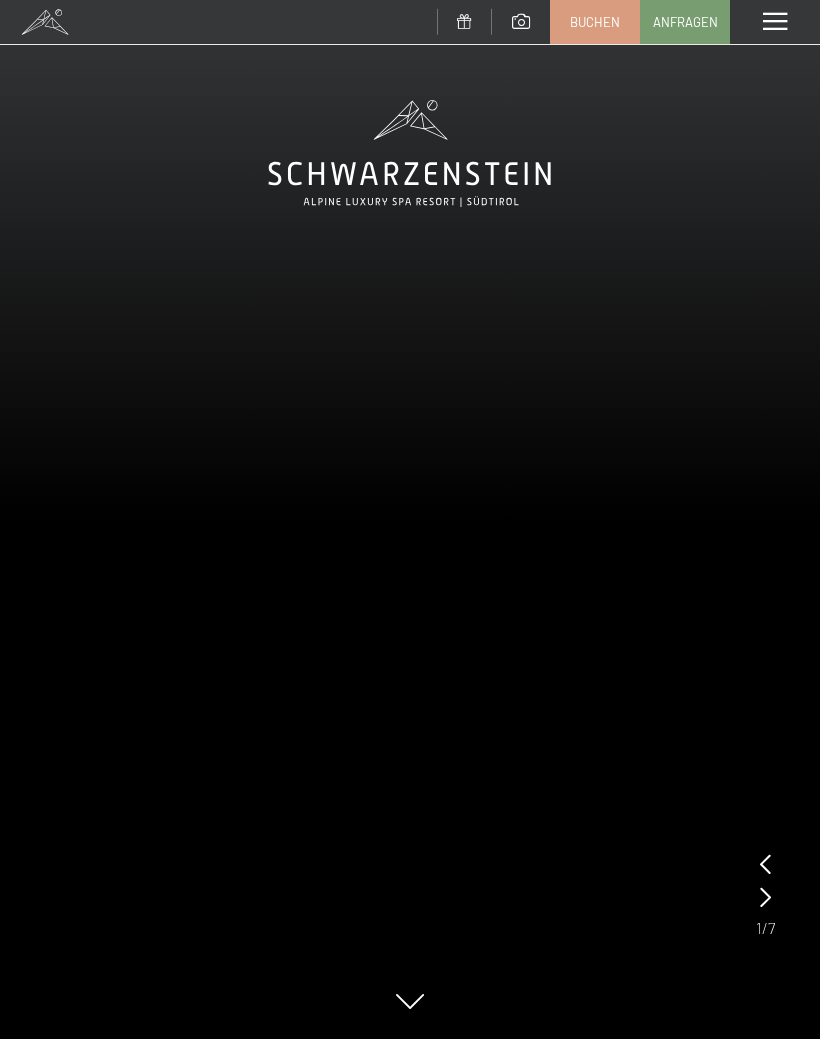scroll, scrollTop: 0, scrollLeft: 0, axis: both 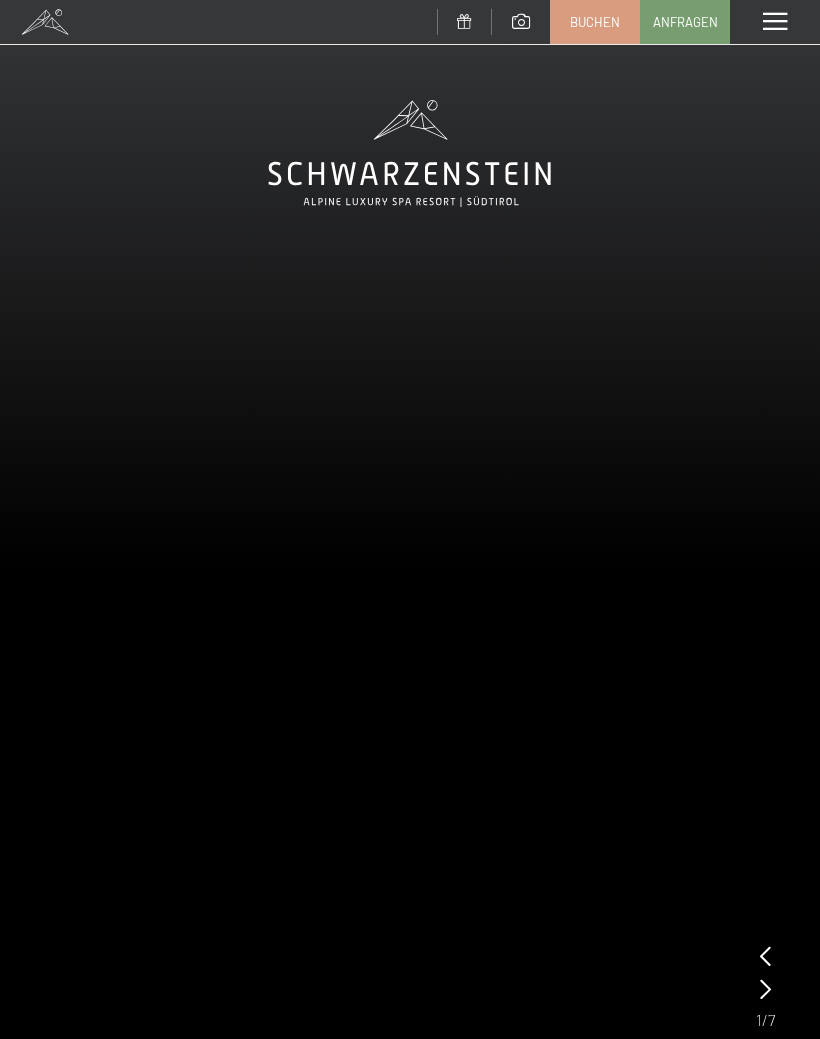 click on "Menü" at bounding box center (775, 22) 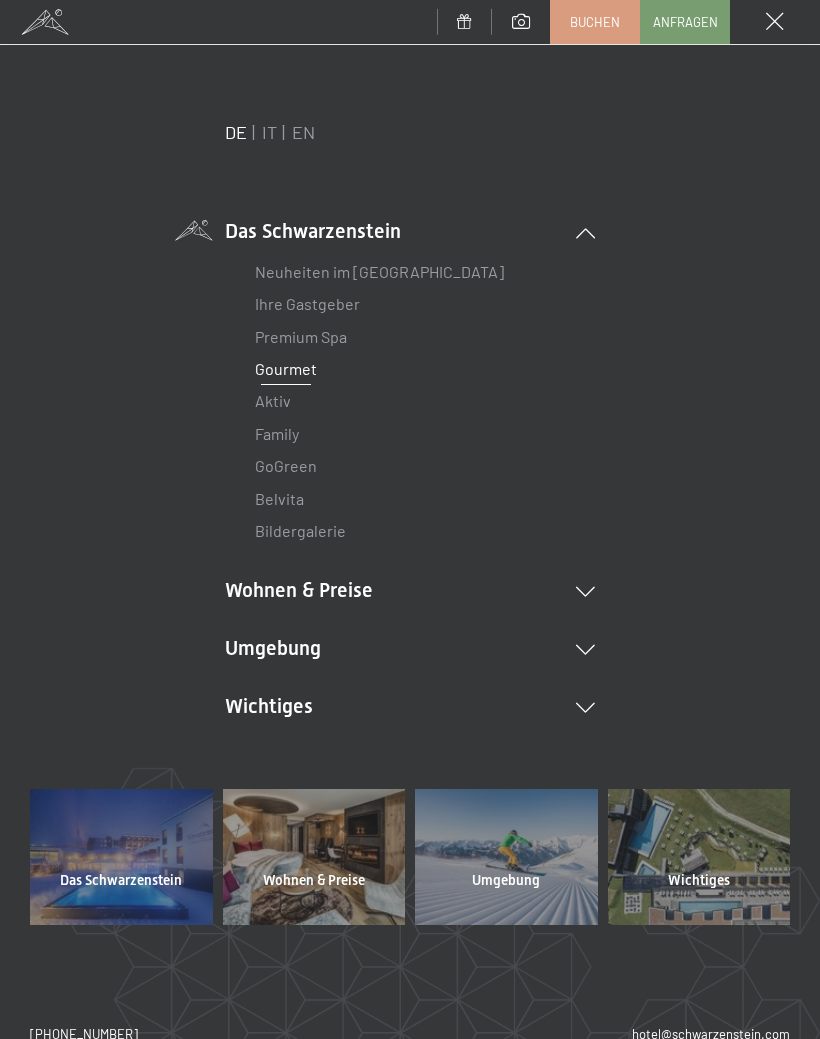 click at bounding box center [585, 592] 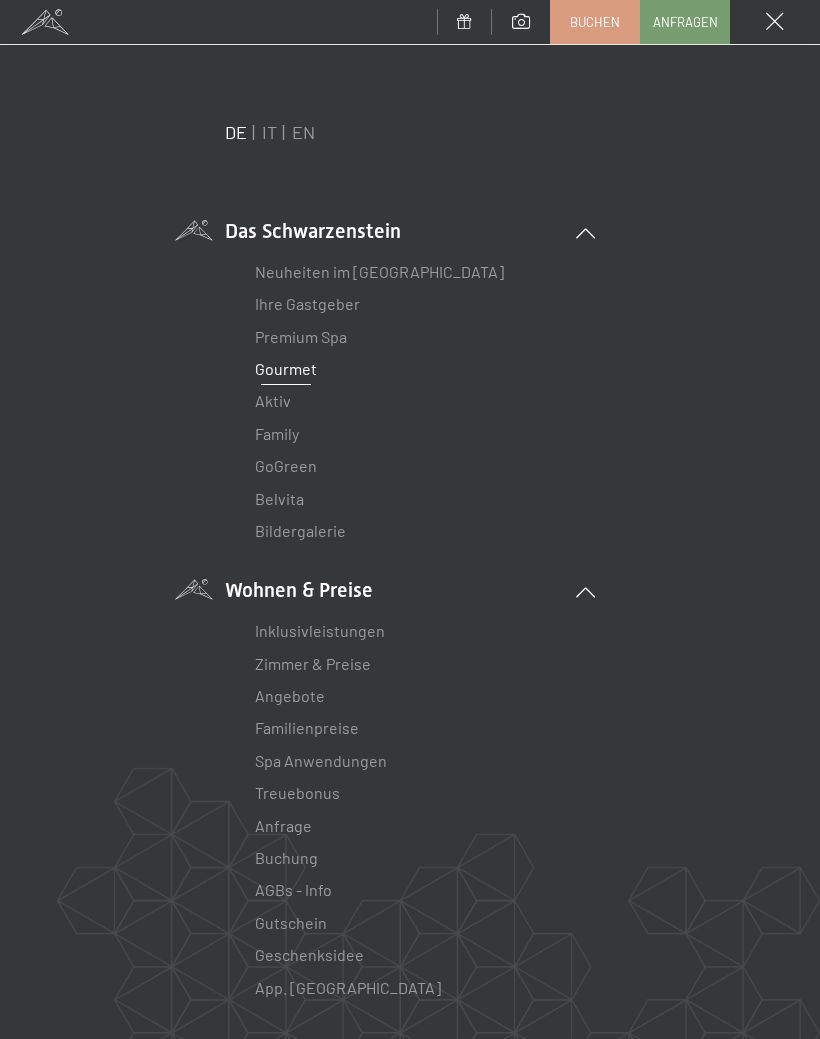 scroll, scrollTop: 32, scrollLeft: 0, axis: vertical 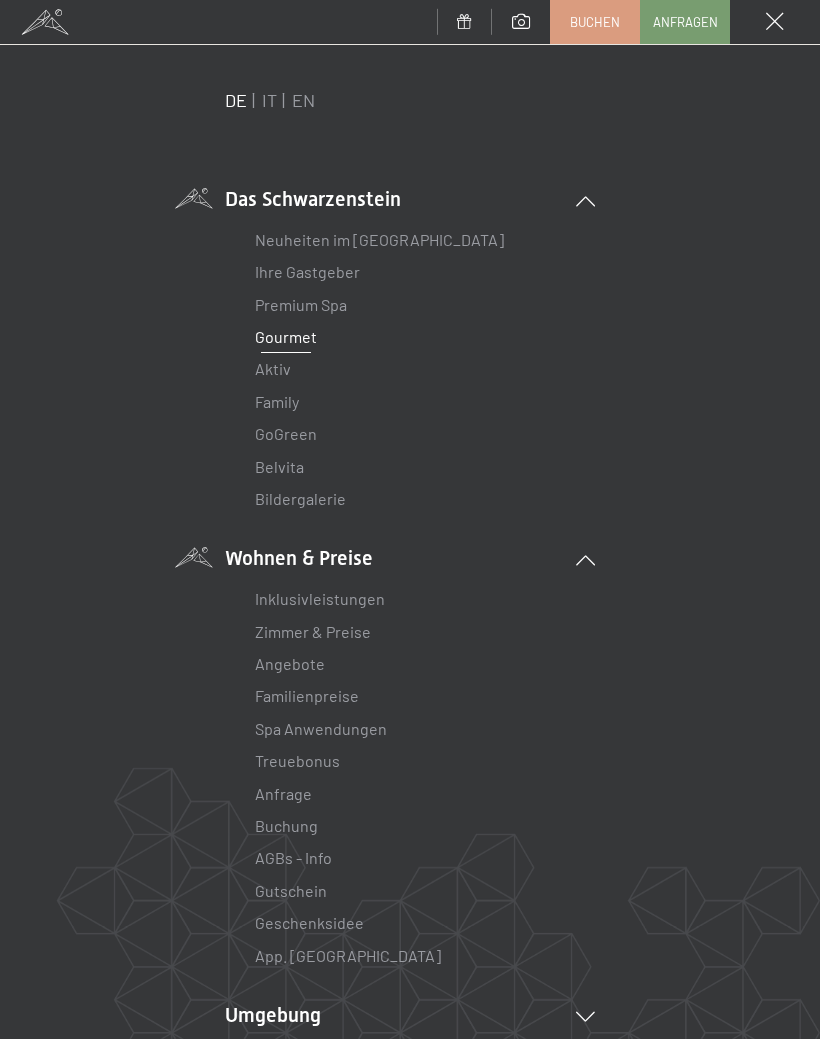 click on "Inklusivleistungen" at bounding box center [320, 598] 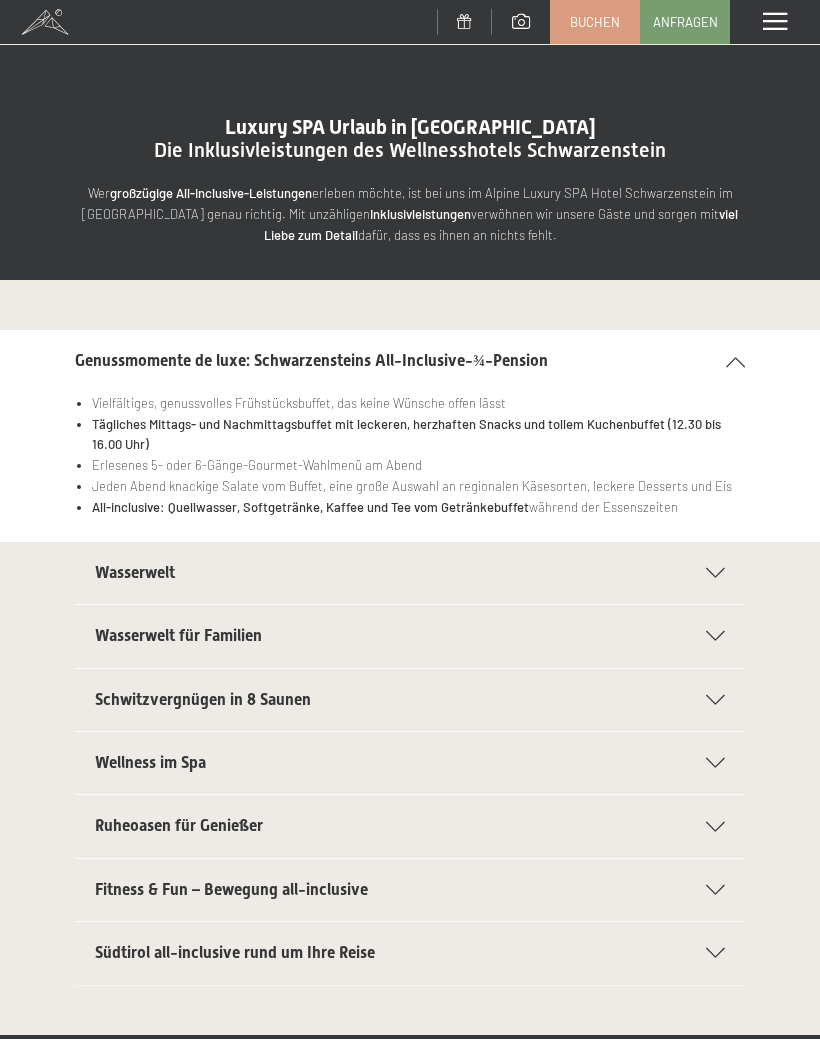 scroll, scrollTop: 0, scrollLeft: 0, axis: both 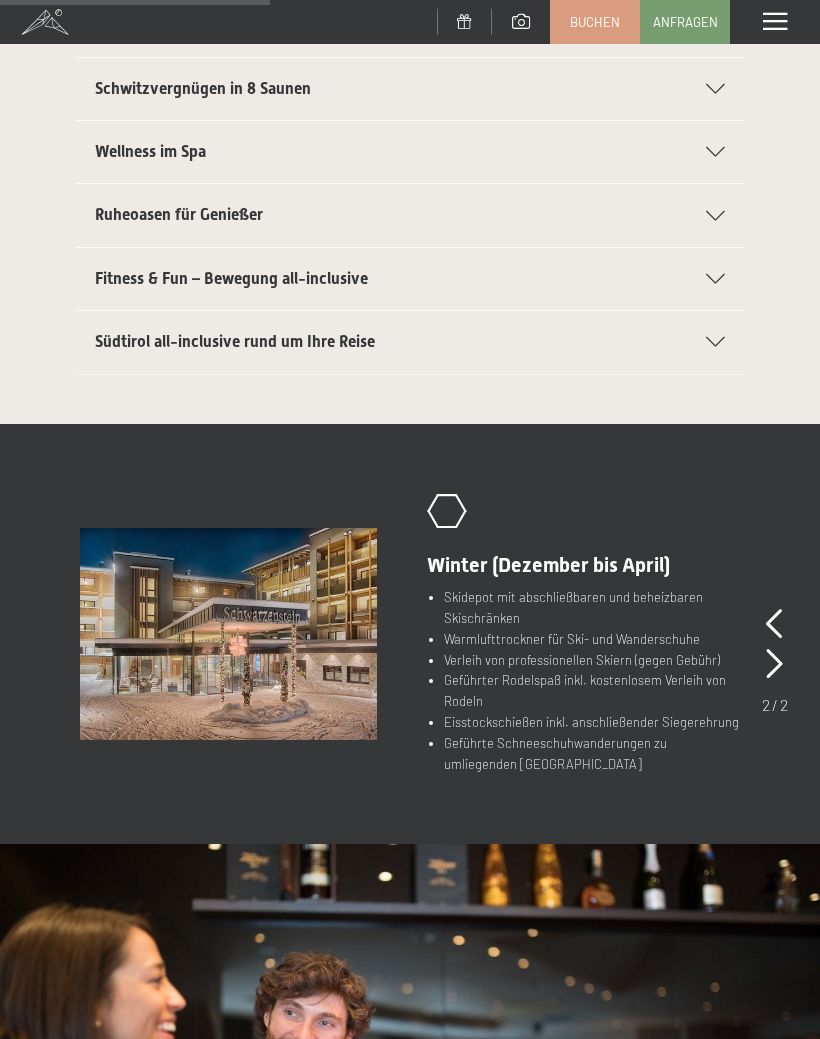 click at bounding box center (703, 279) 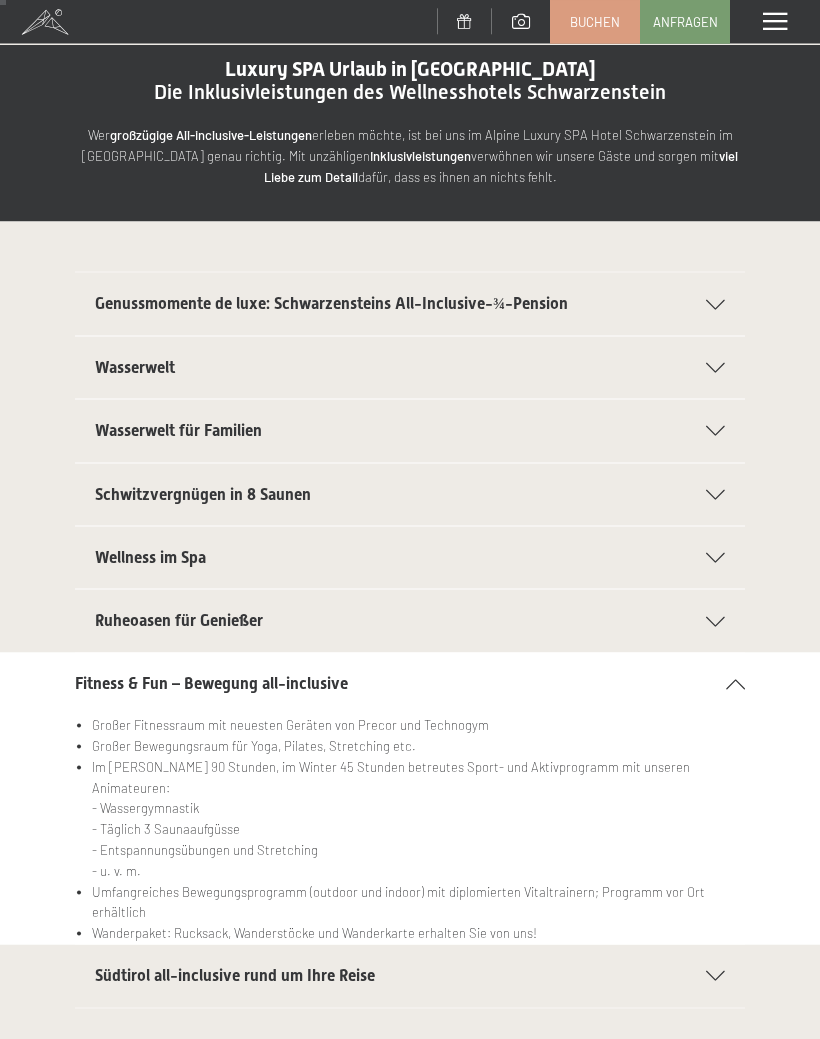 scroll, scrollTop: 0, scrollLeft: 0, axis: both 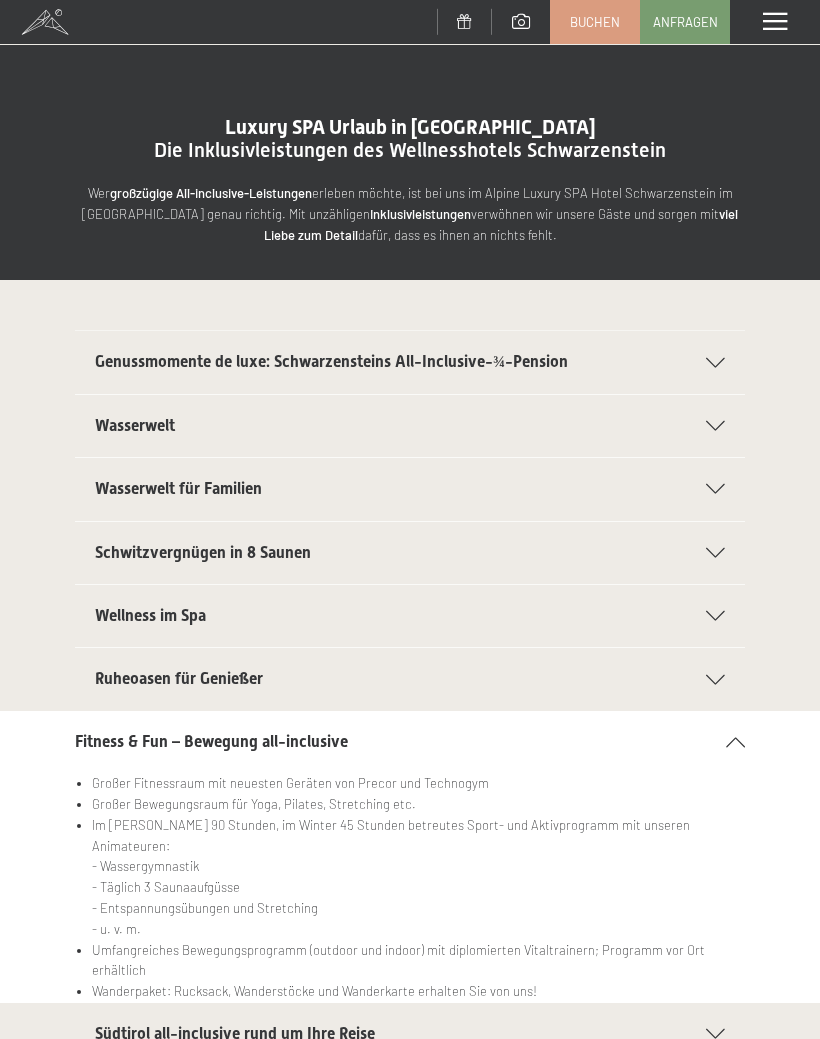 click at bounding box center [775, 22] 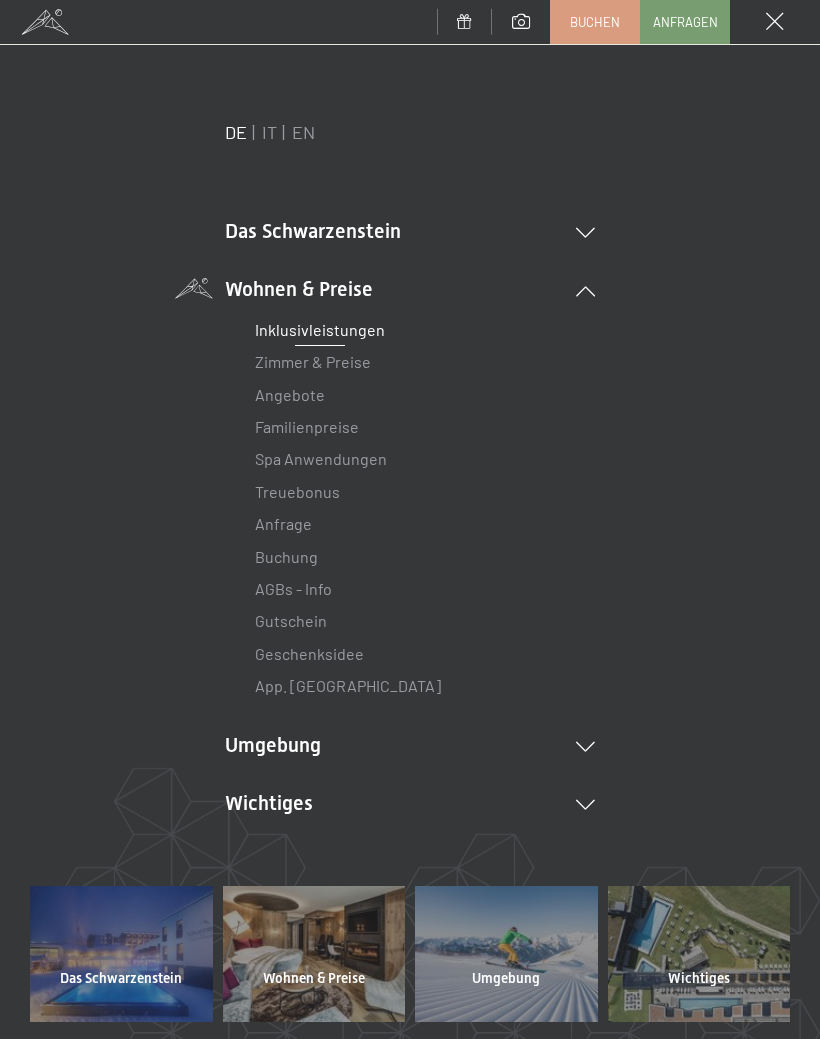 click on "Zimmer & Preise" at bounding box center [313, 361] 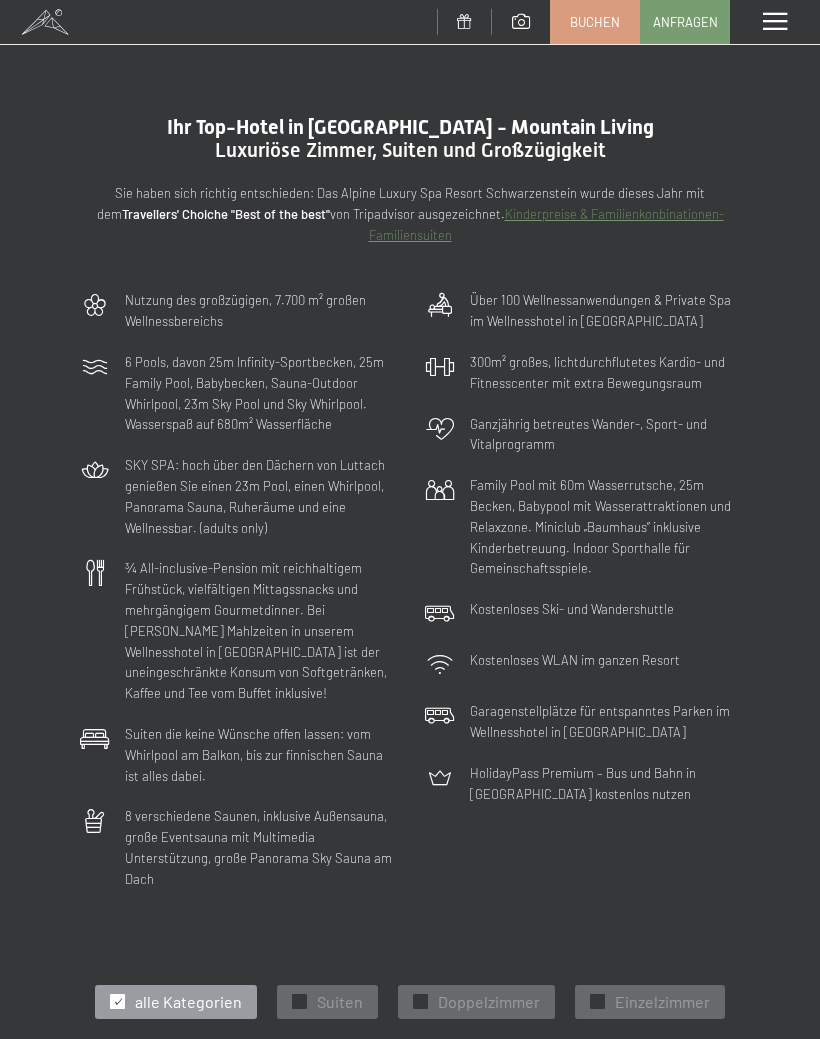 scroll, scrollTop: 0, scrollLeft: 0, axis: both 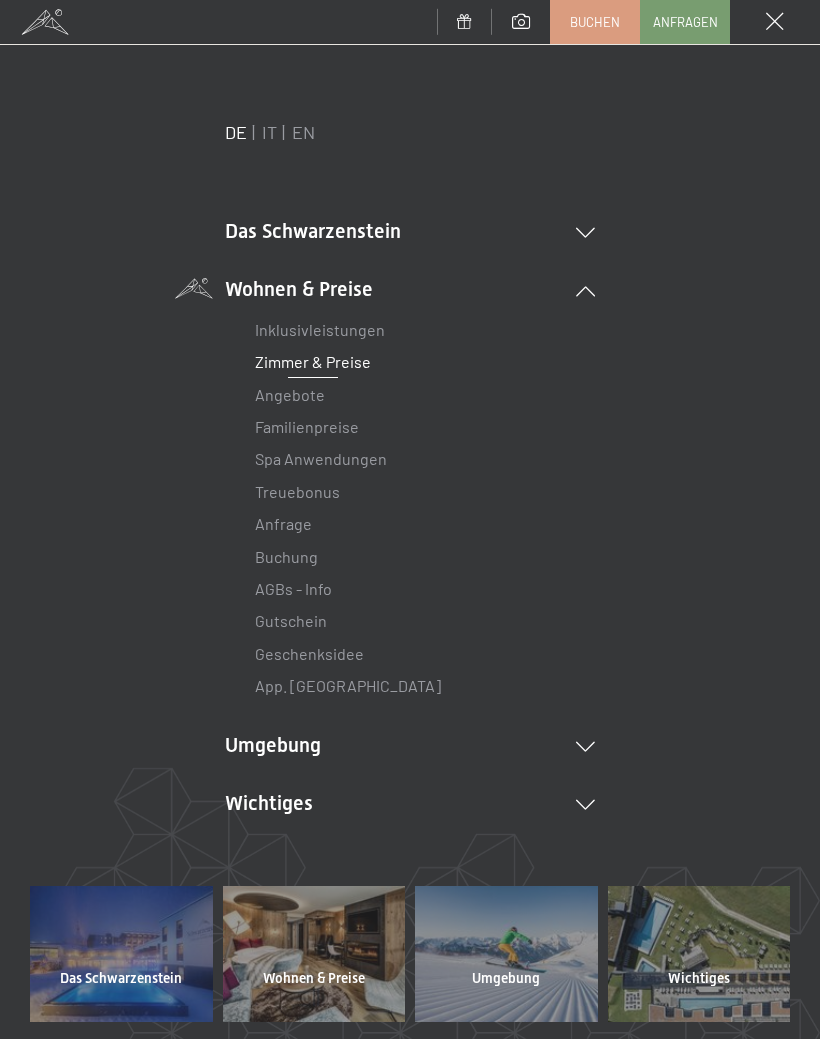 click on "Buchen" at bounding box center [595, 22] 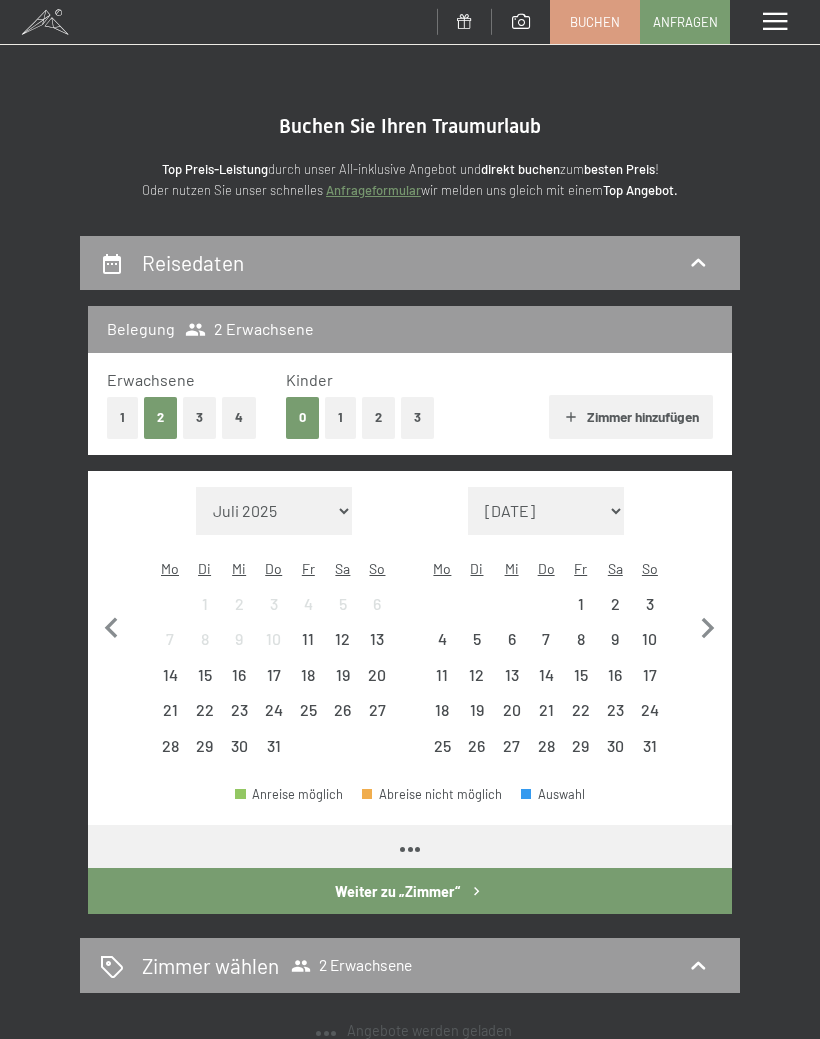 scroll, scrollTop: 0, scrollLeft: 0, axis: both 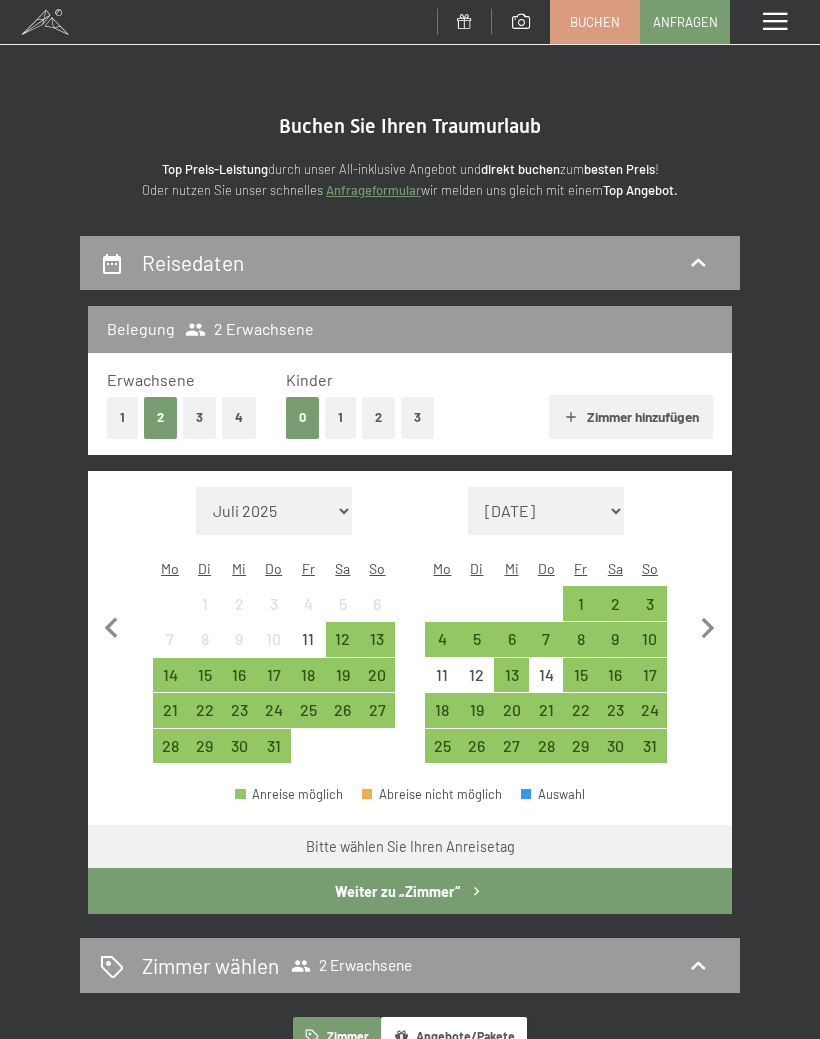 click on "19" at bounding box center [477, 717] 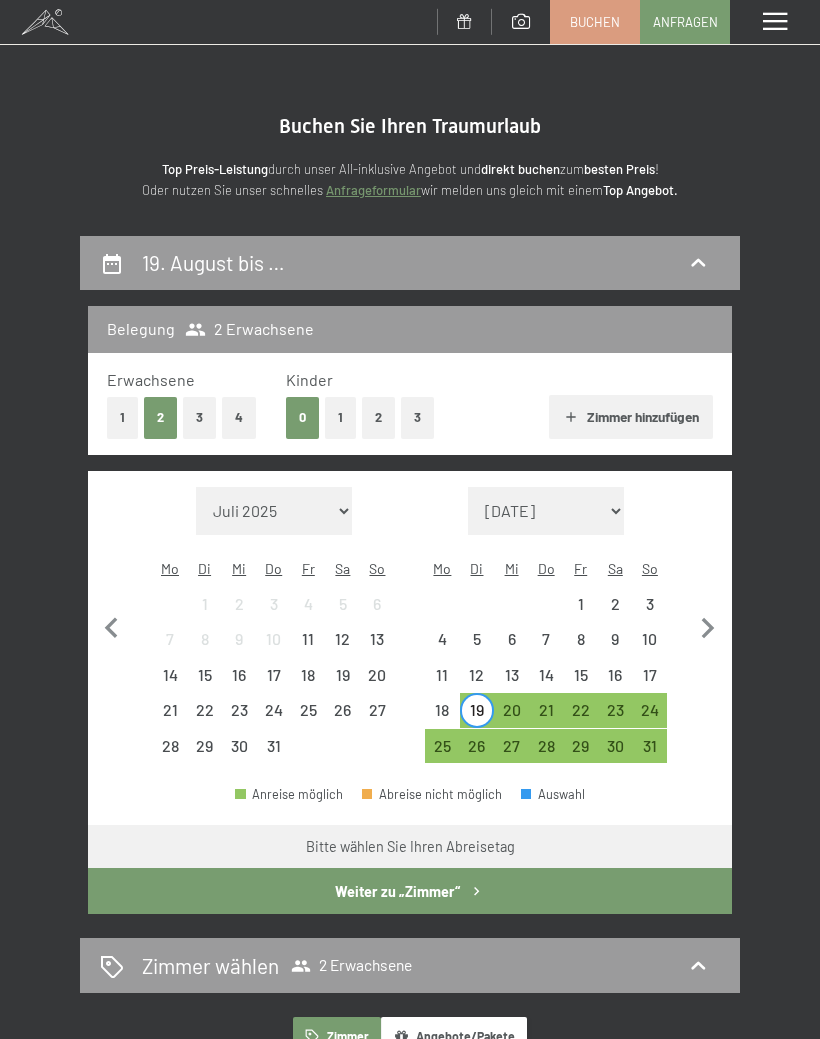 click on "26" at bounding box center [477, 753] 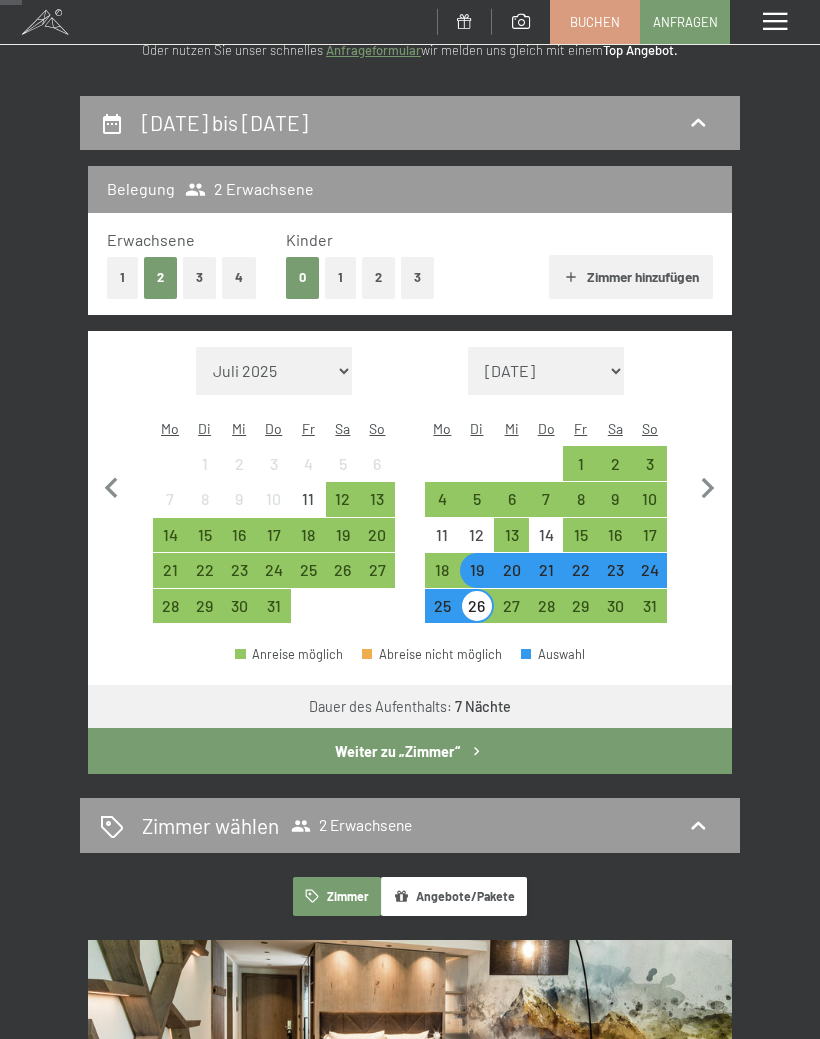 click on "Weiter zu „Zimmer“" at bounding box center [410, 751] 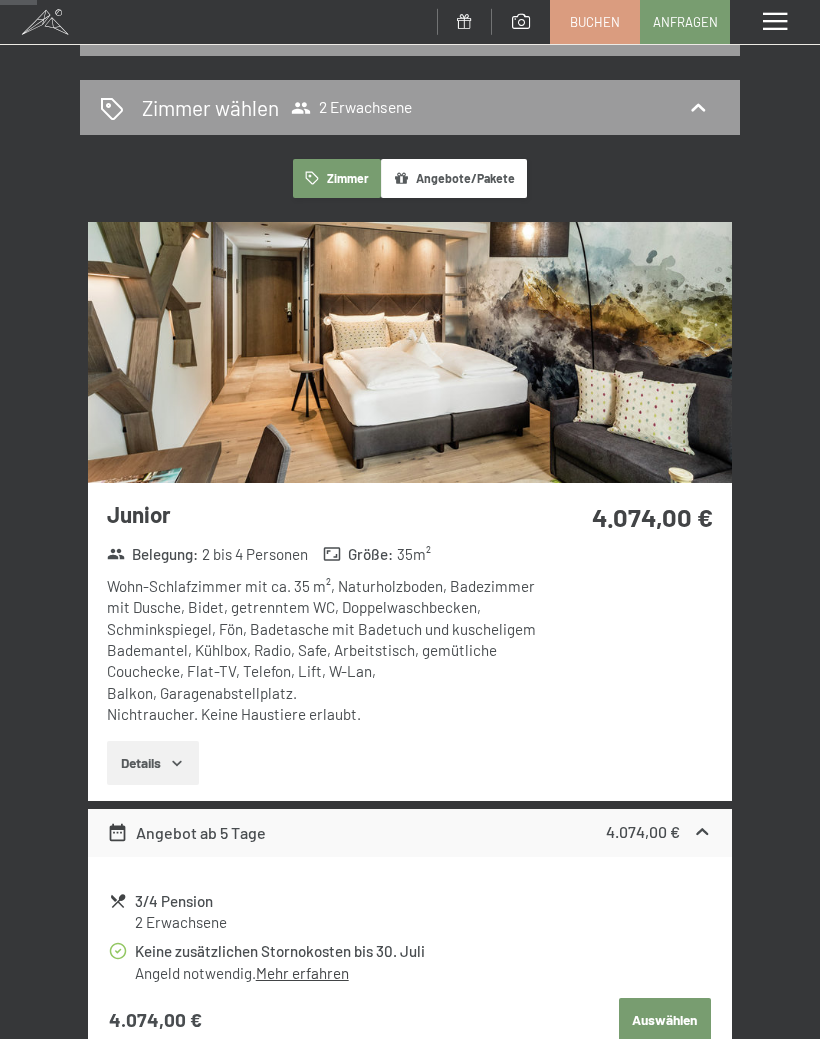 click on "Angebote/Pakete" at bounding box center (454, 178) 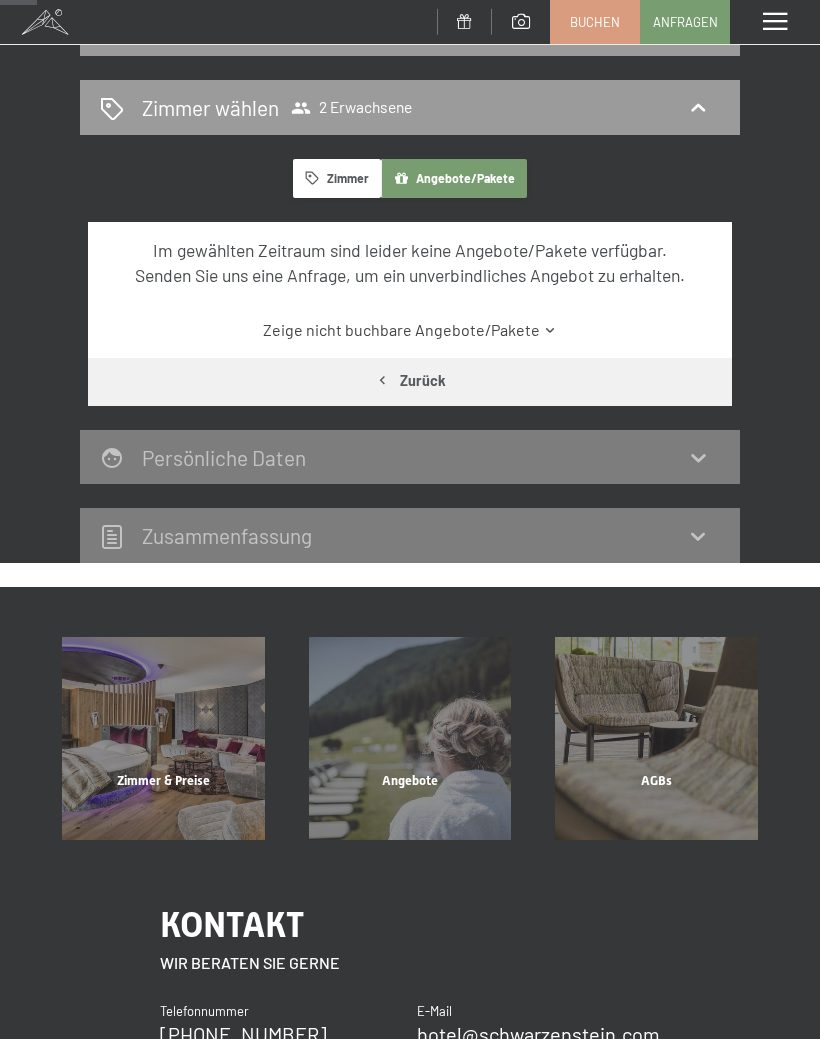 click on "Zimmer" at bounding box center [337, 178] 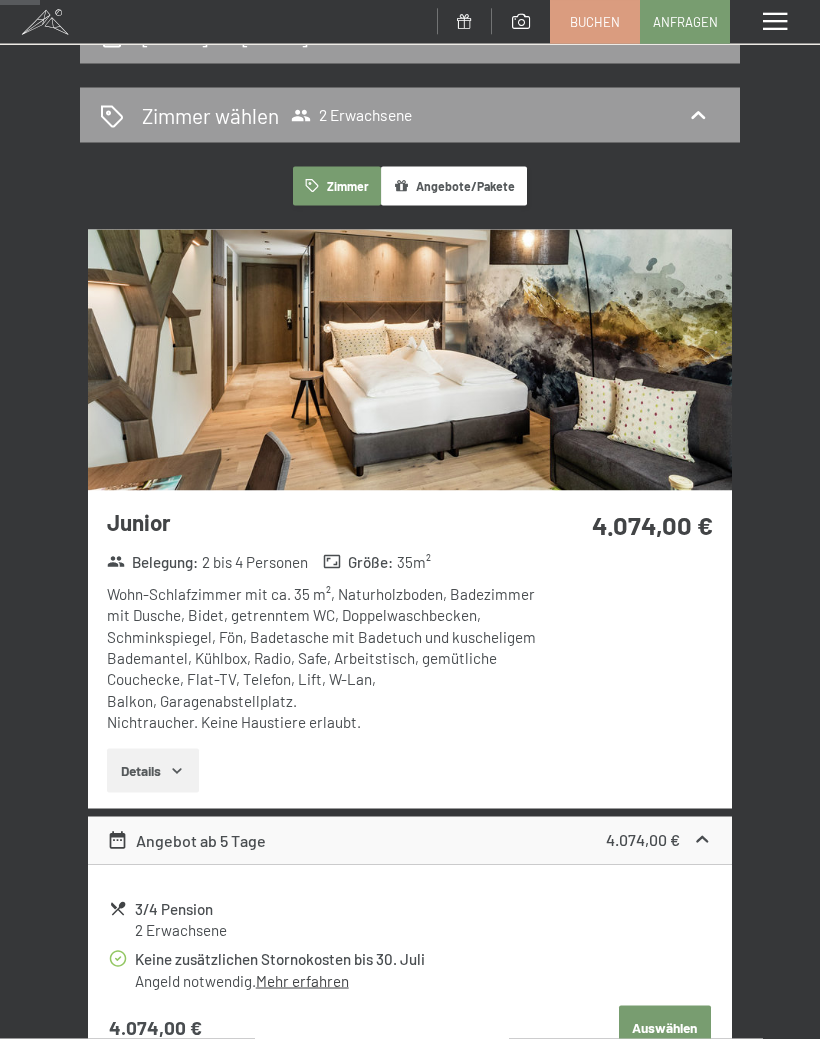 click at bounding box center (410, 360) 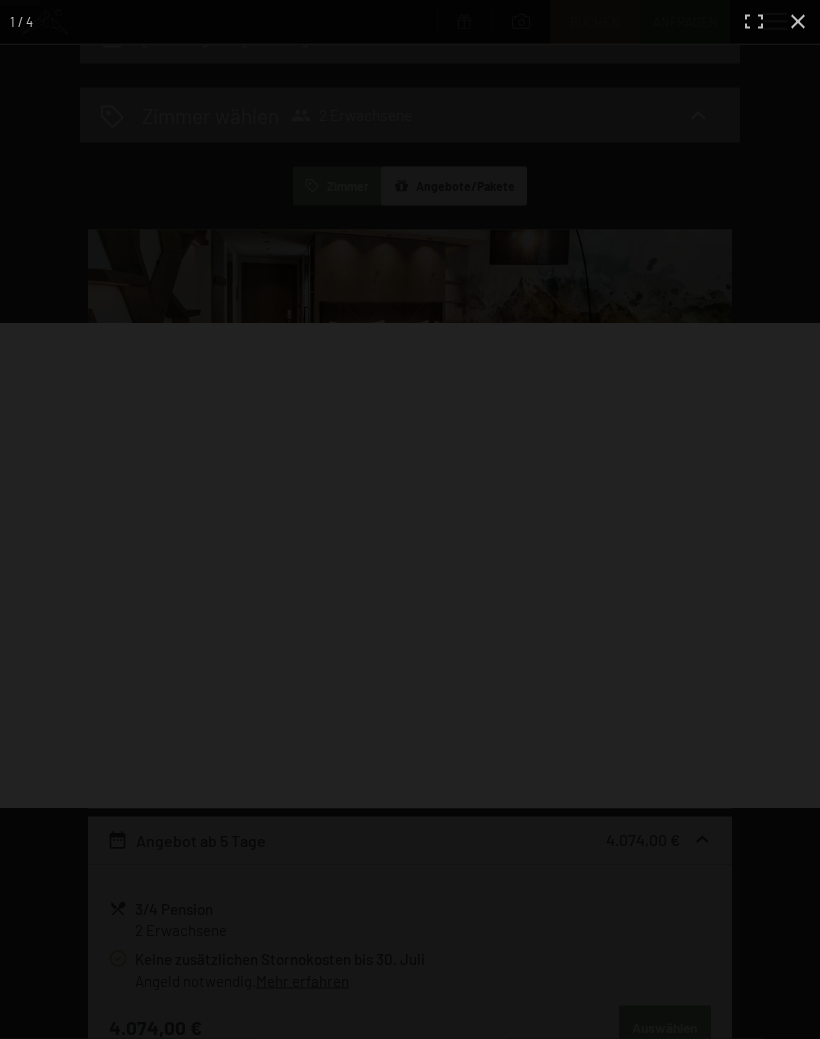 scroll, scrollTop: 227, scrollLeft: 0, axis: vertical 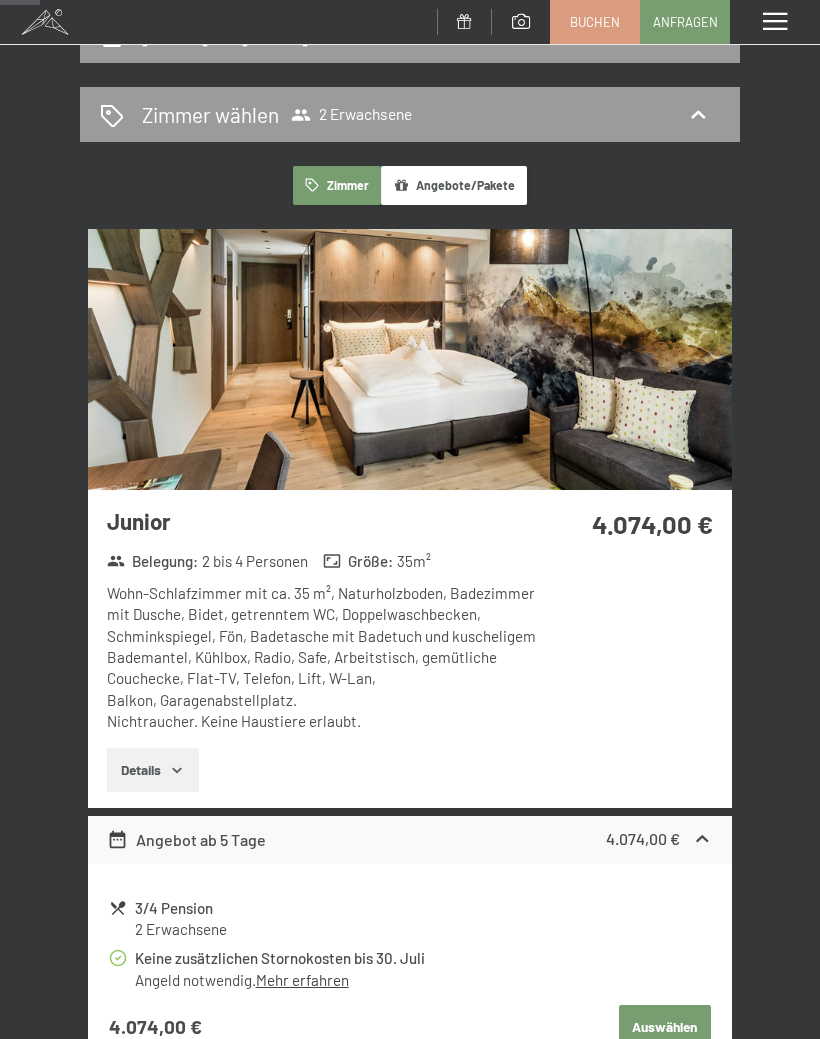 click on "Menü" at bounding box center (775, 22) 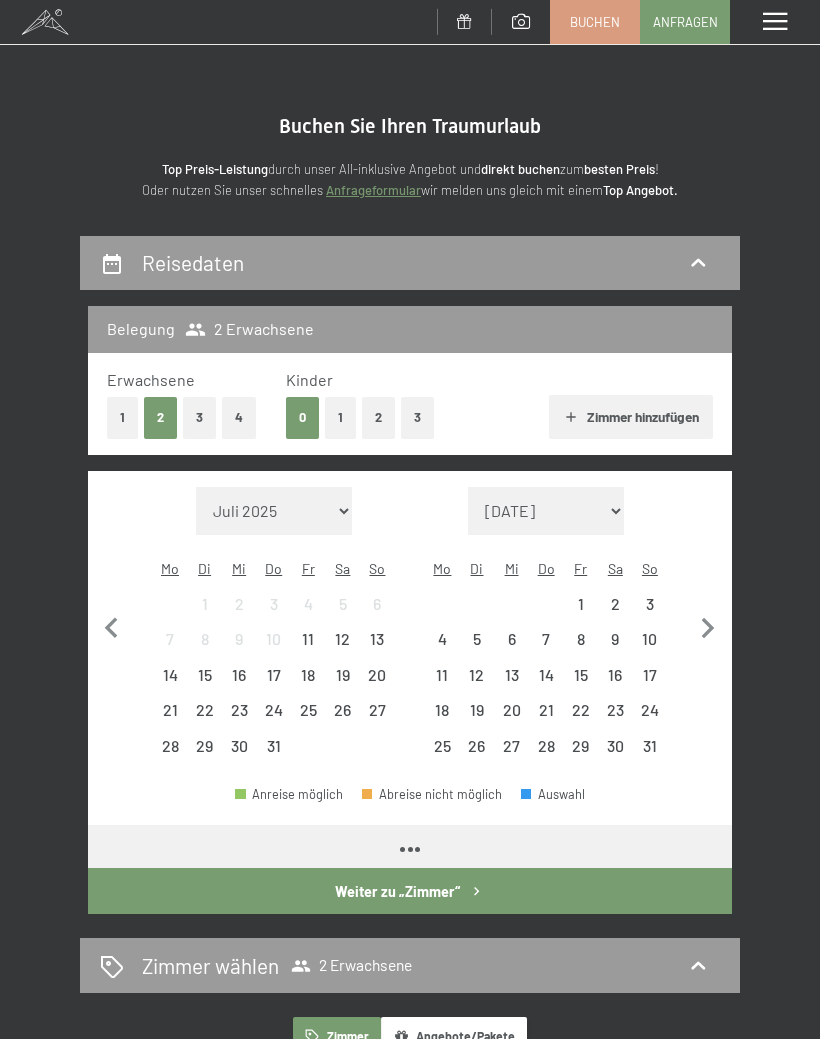 scroll, scrollTop: 0, scrollLeft: 0, axis: both 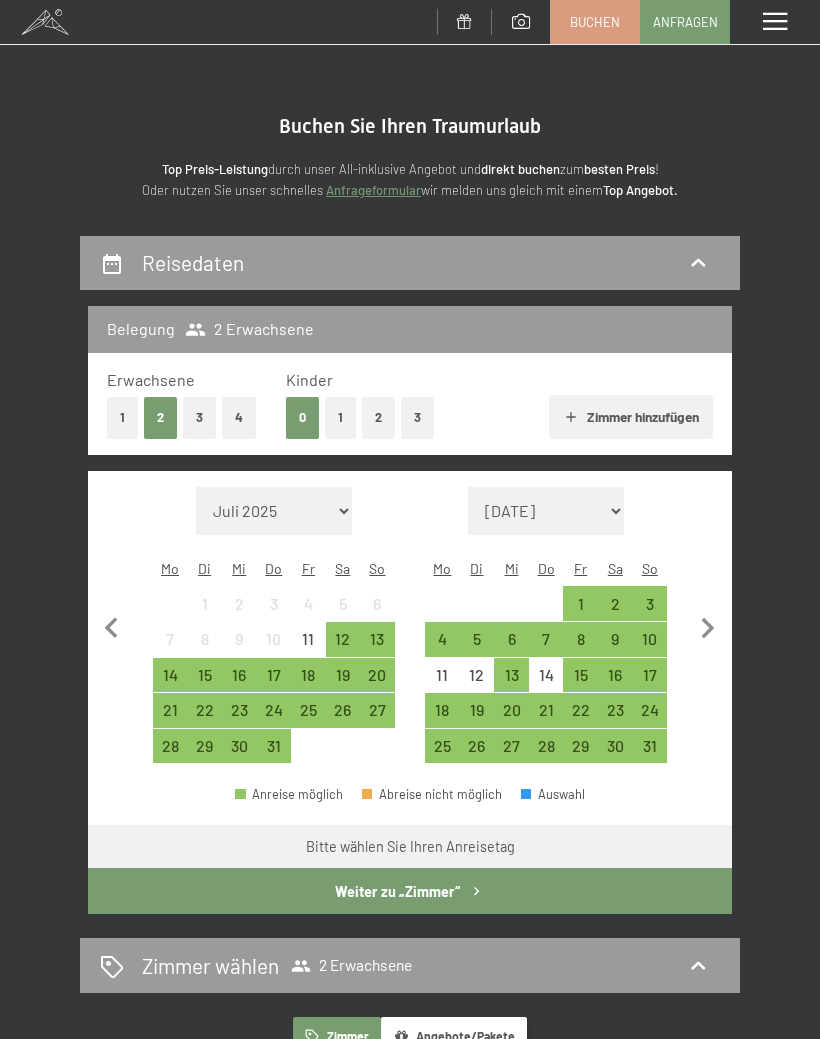 click on "19" at bounding box center (477, 717) 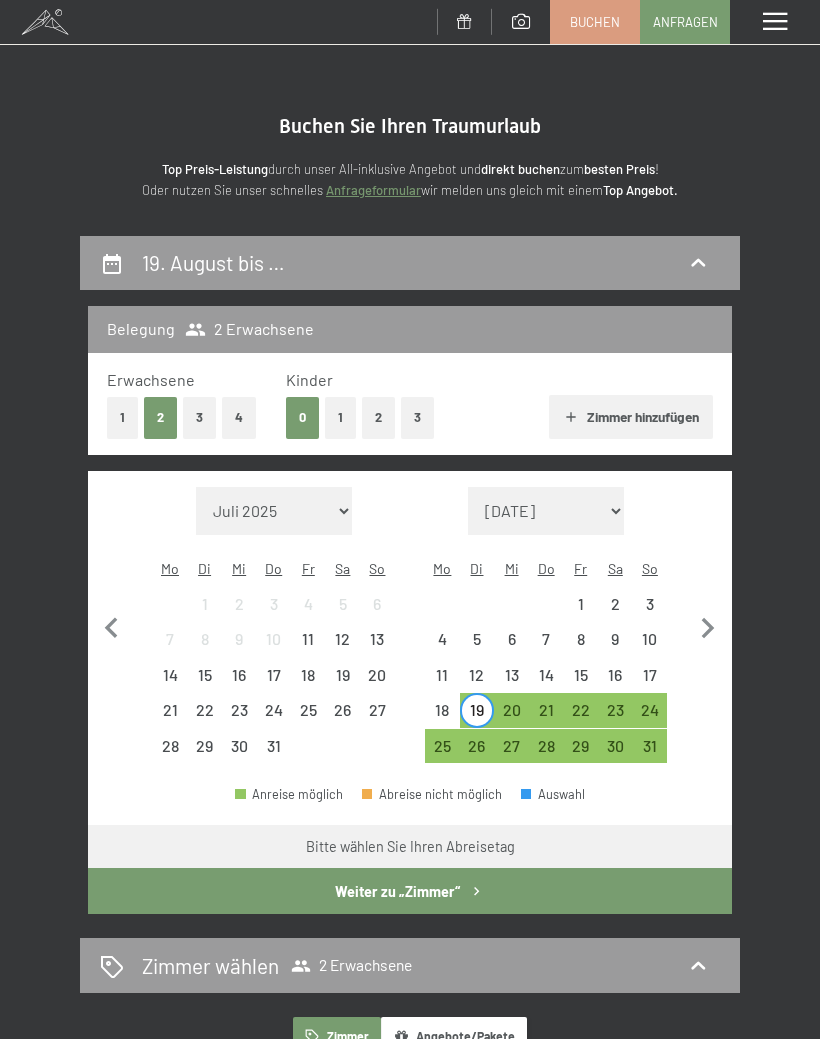click on "26" at bounding box center (477, 753) 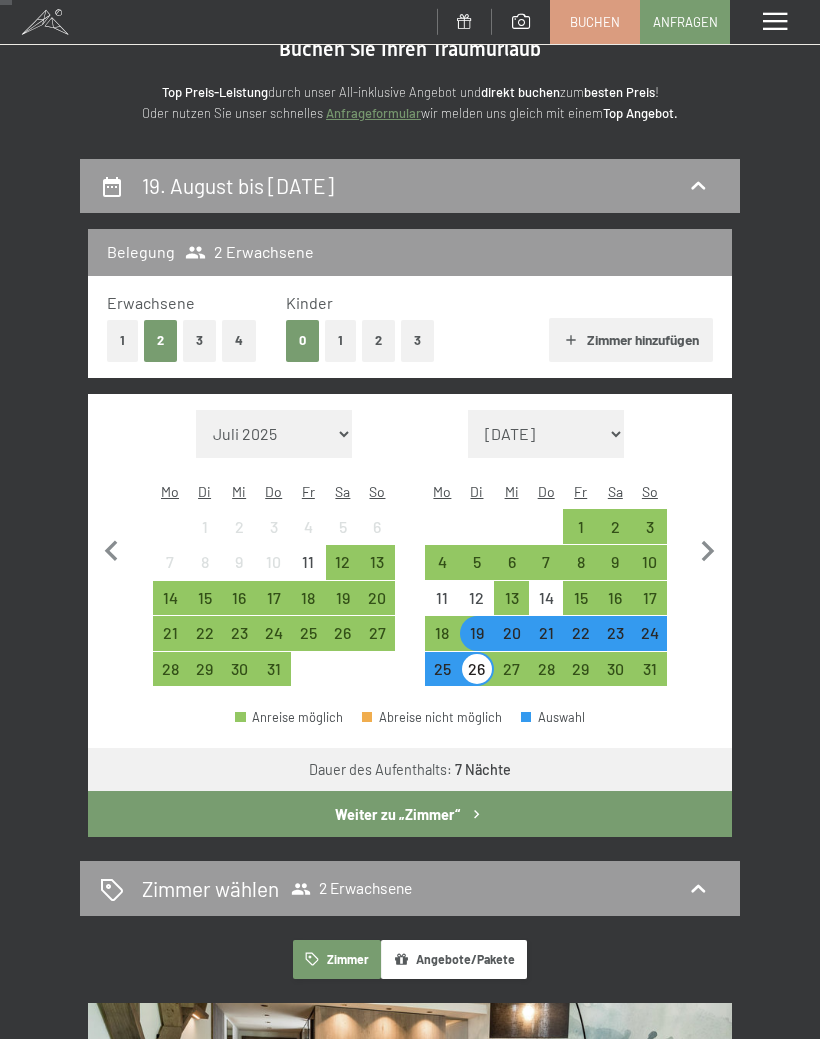 click on "Weiter zu „Zimmer“" at bounding box center (410, 814) 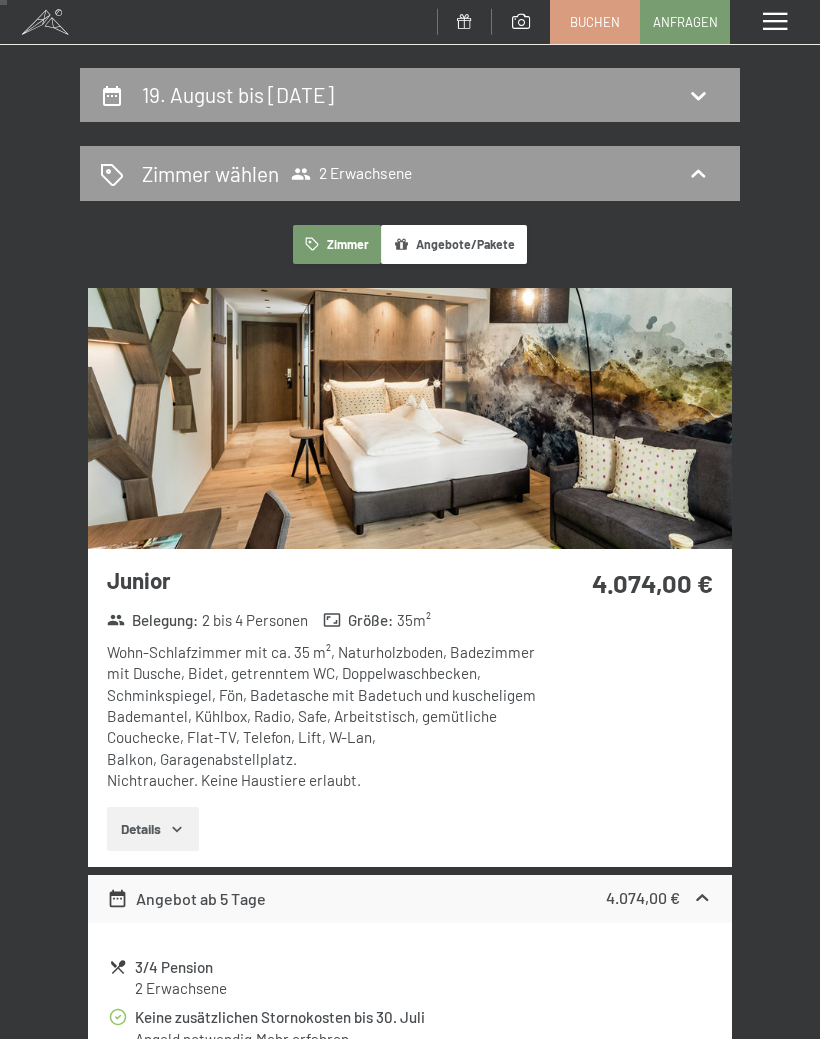scroll, scrollTop: 0, scrollLeft: 0, axis: both 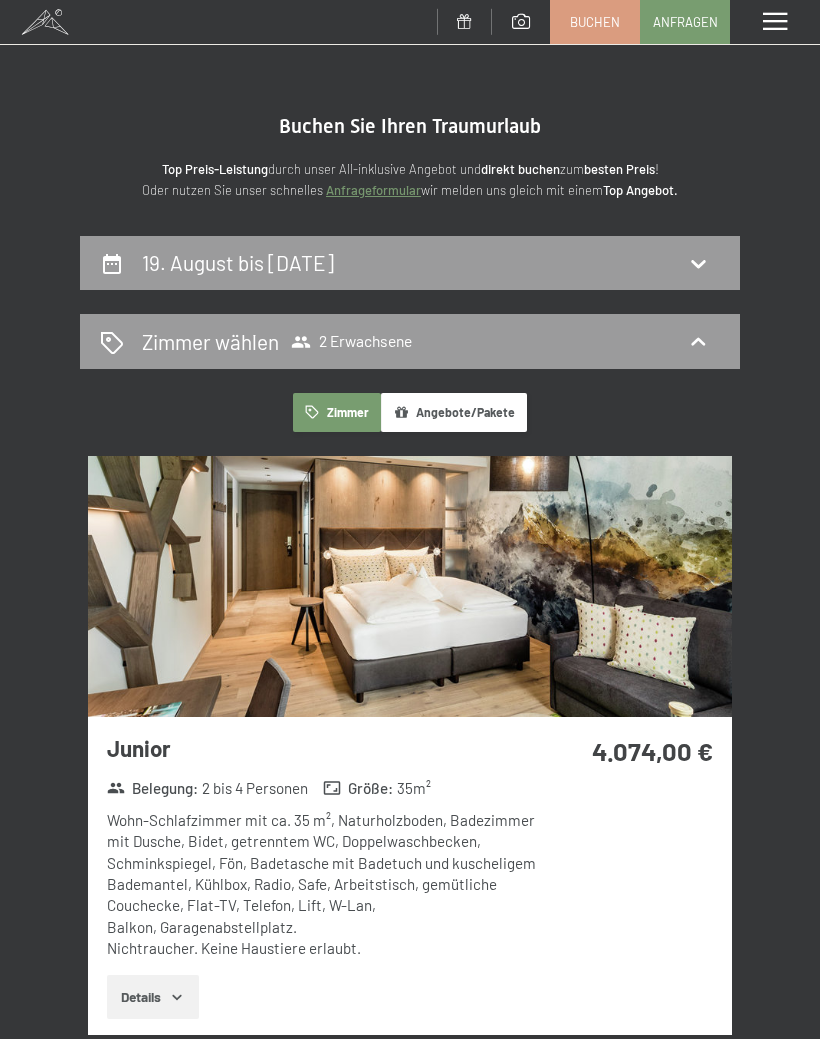 click 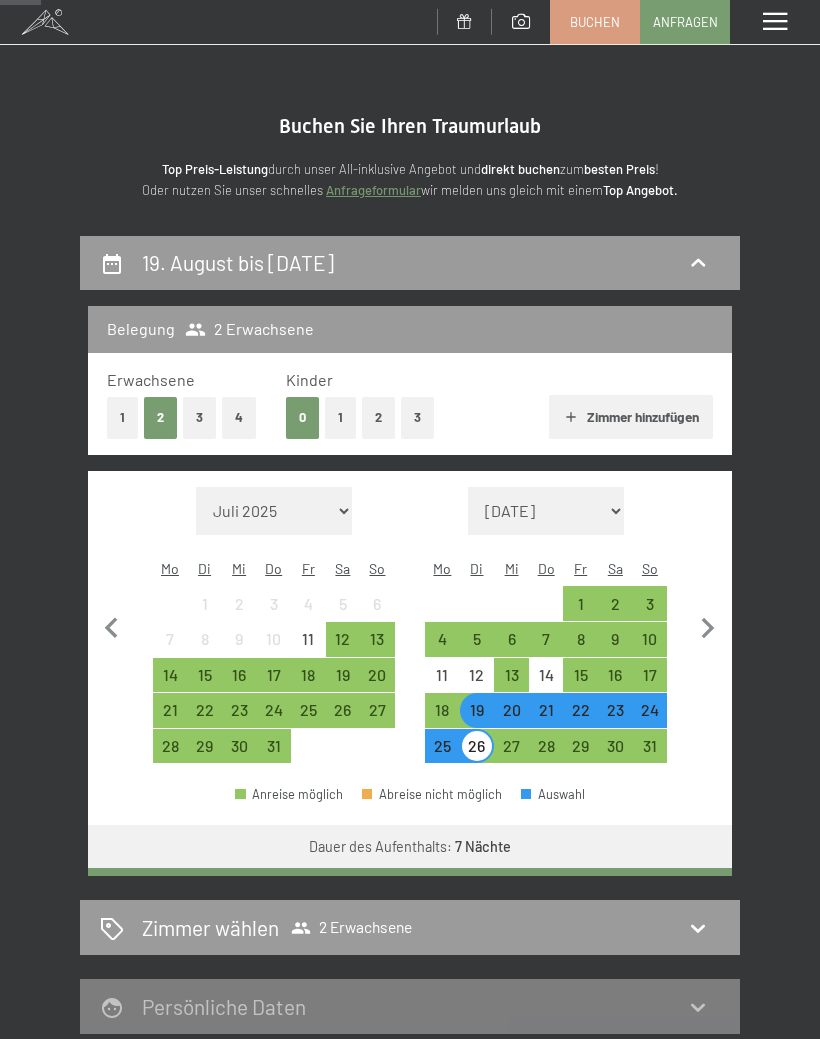 scroll, scrollTop: 234, scrollLeft: 0, axis: vertical 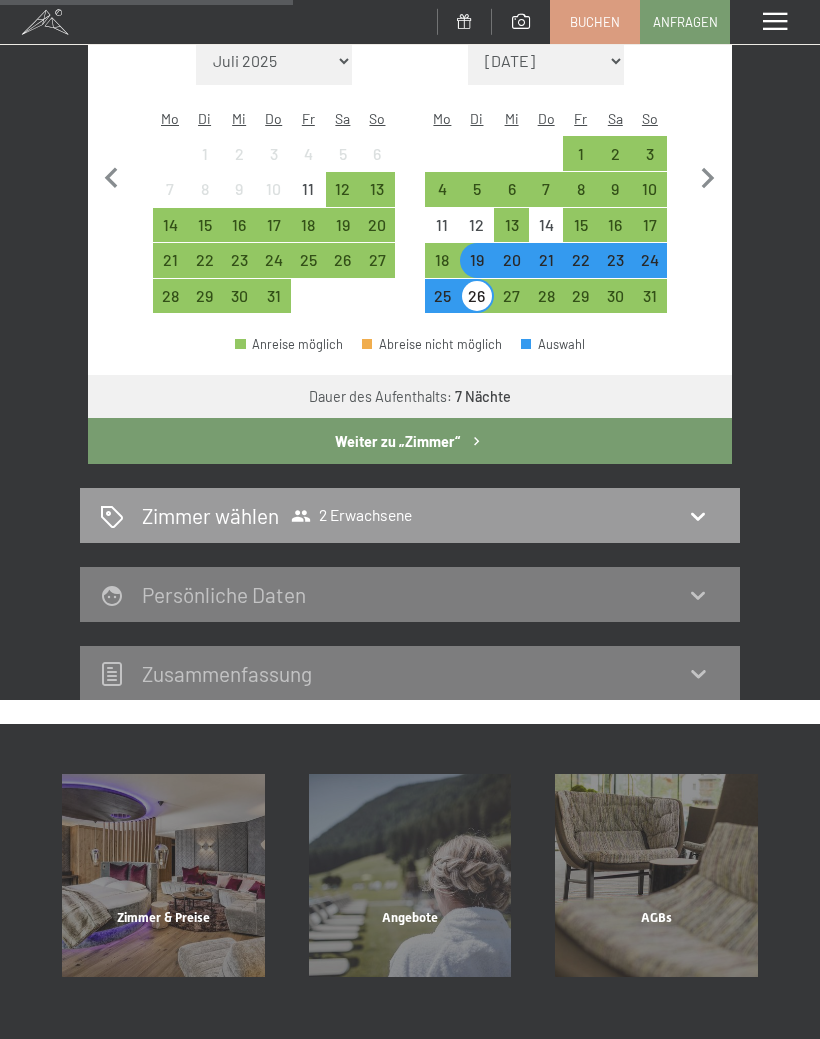 click on "Weiter zu „Zimmer“" at bounding box center [410, 441] 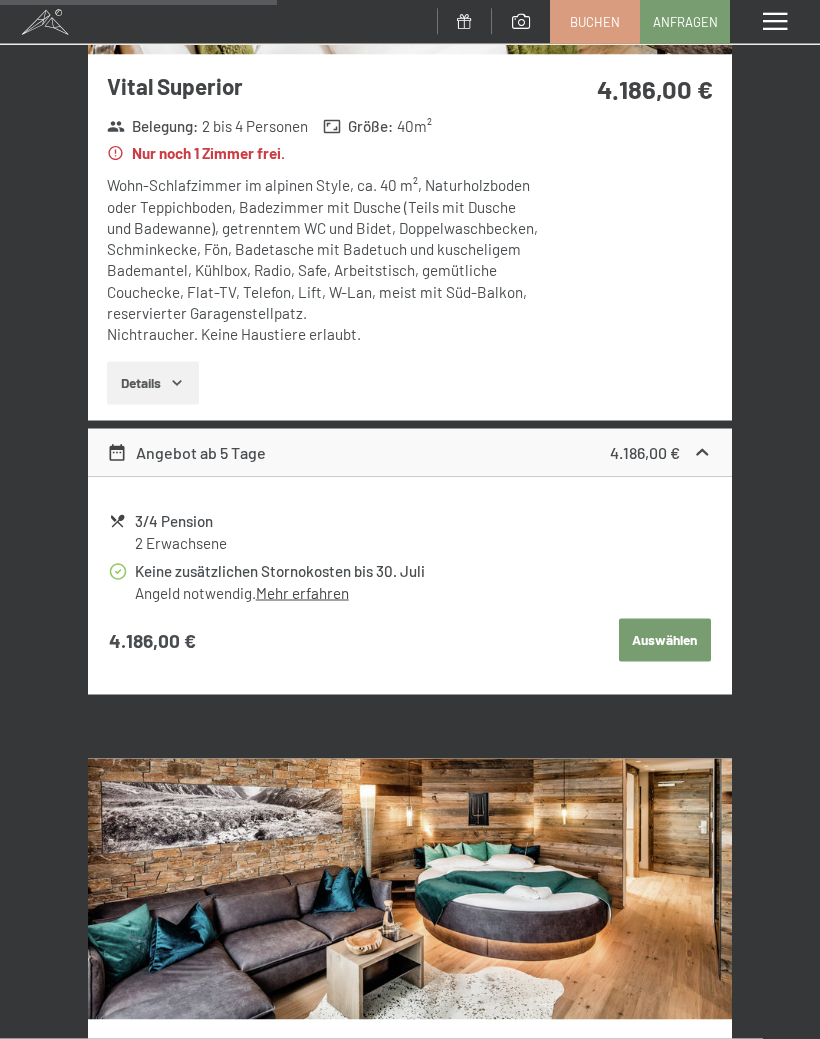 scroll, scrollTop: 1566, scrollLeft: 0, axis: vertical 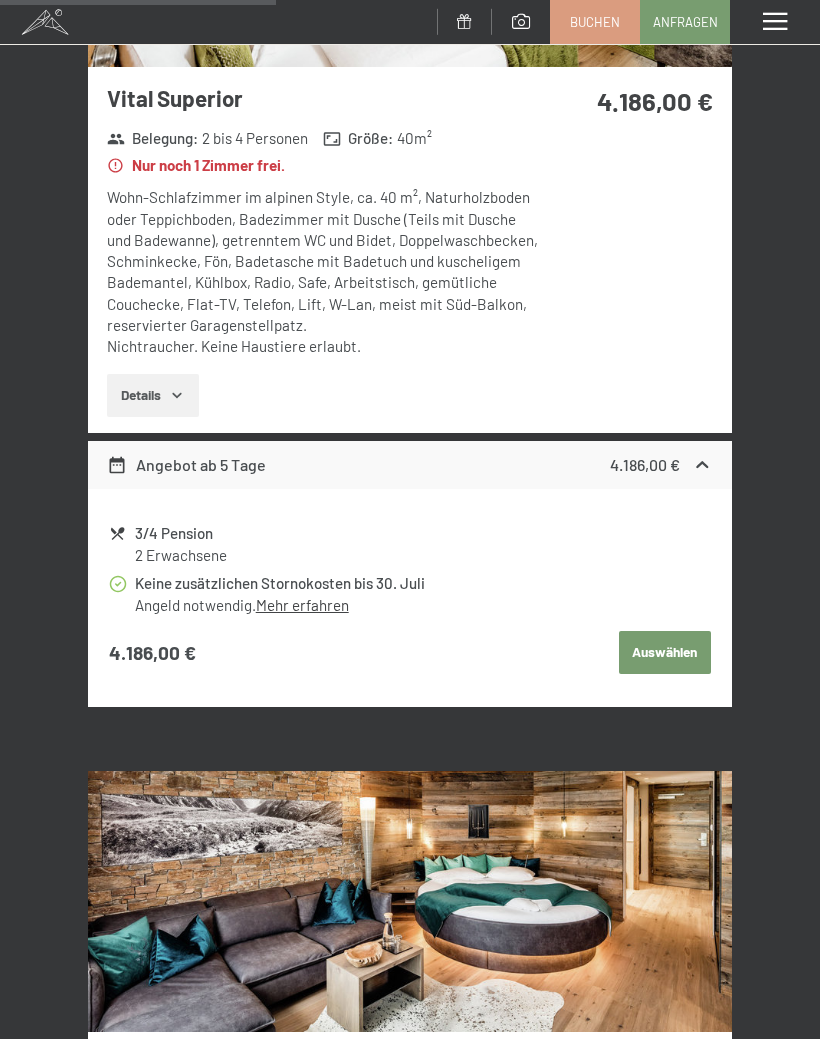 click 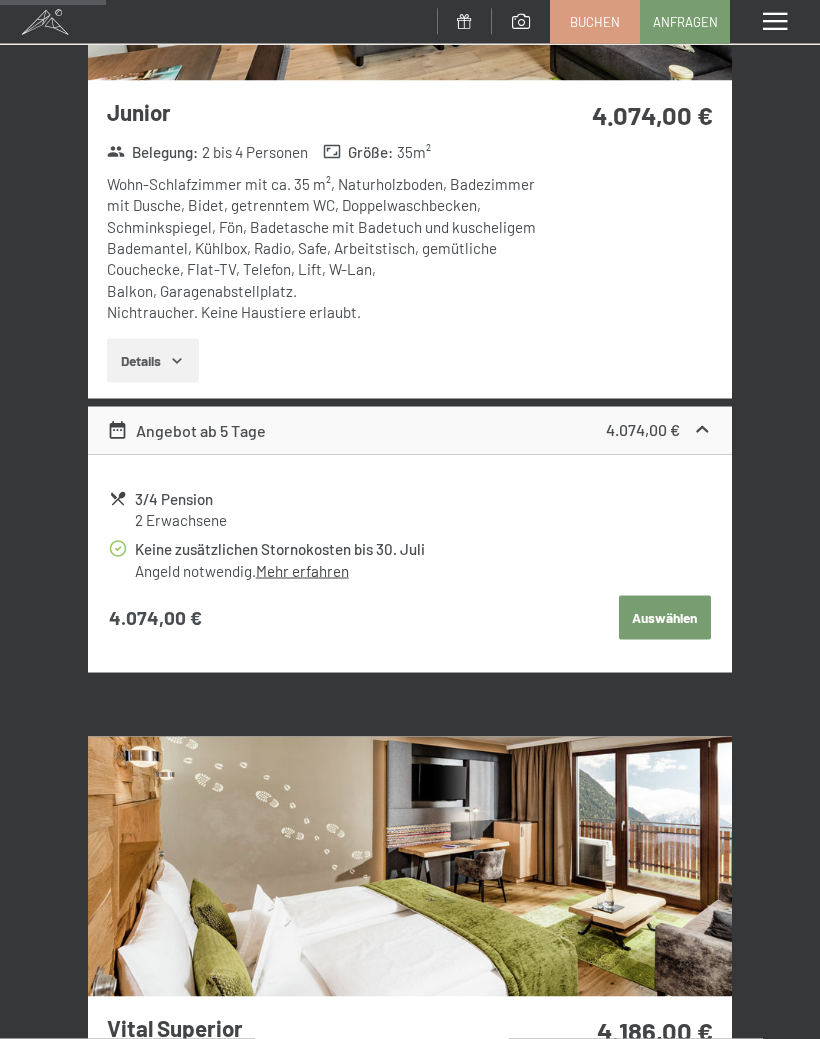scroll, scrollTop: 631, scrollLeft: 0, axis: vertical 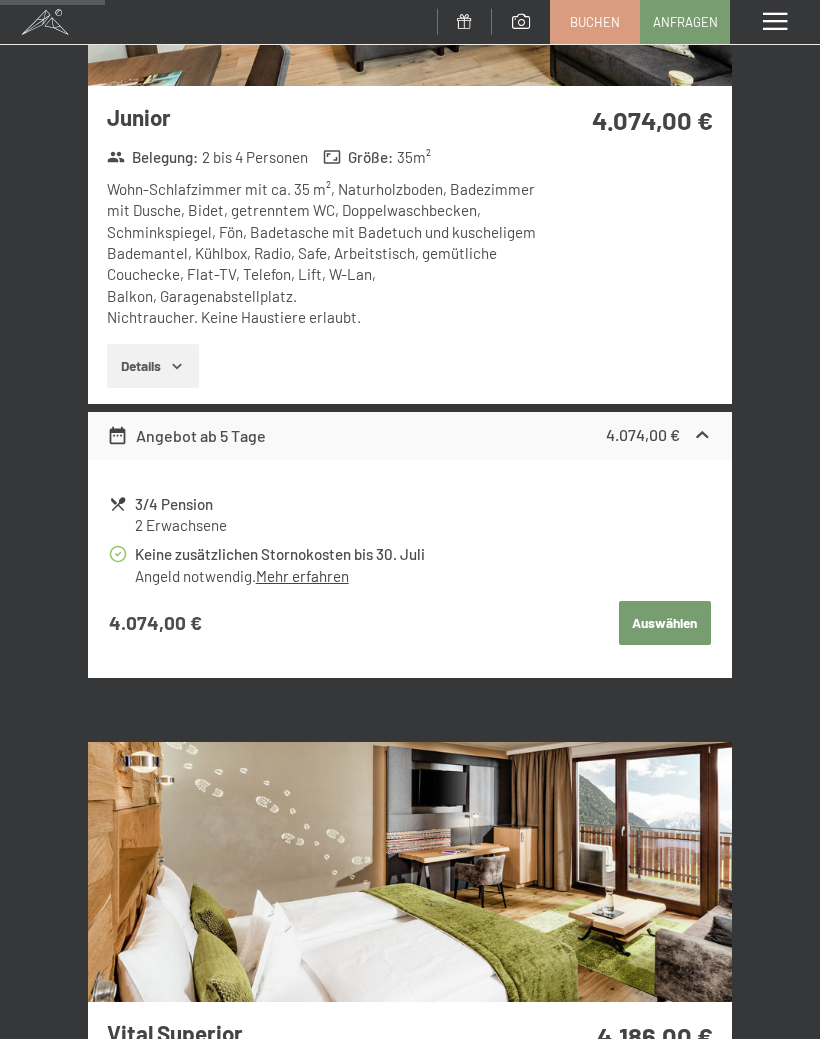click on "Details" at bounding box center [152, 366] 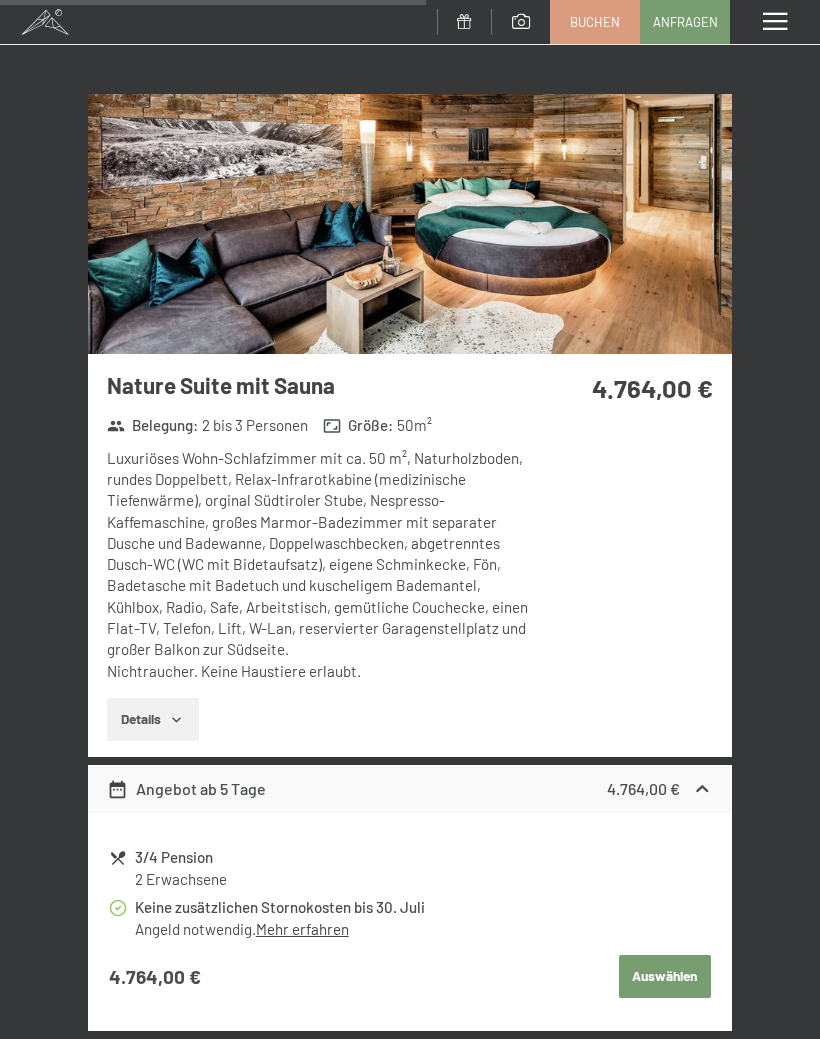 scroll, scrollTop: 2609, scrollLeft: 0, axis: vertical 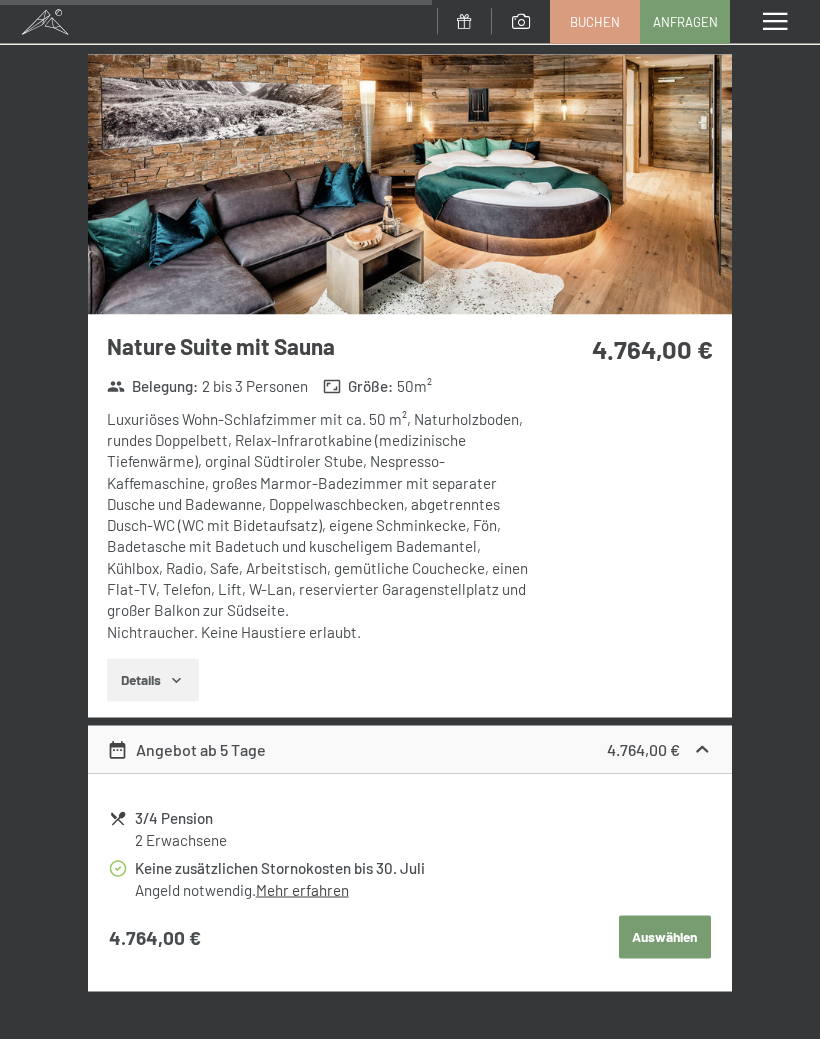 click 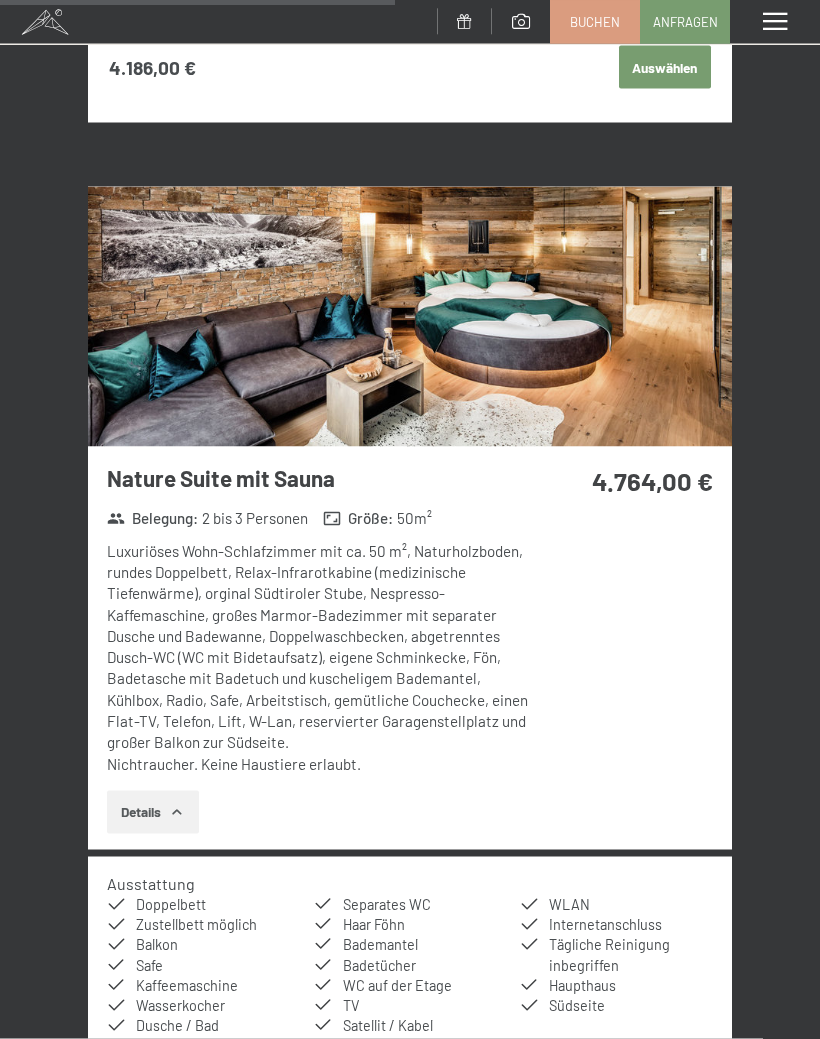 scroll, scrollTop: 2405, scrollLeft: 0, axis: vertical 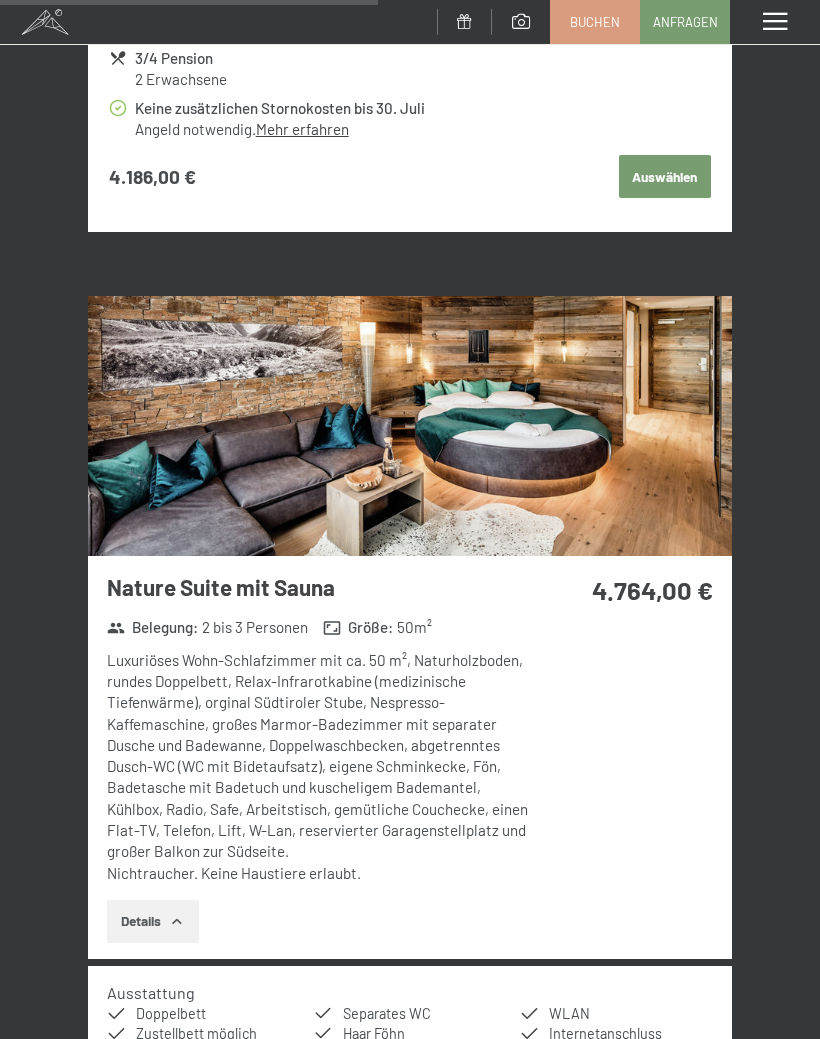 click at bounding box center [410, 426] 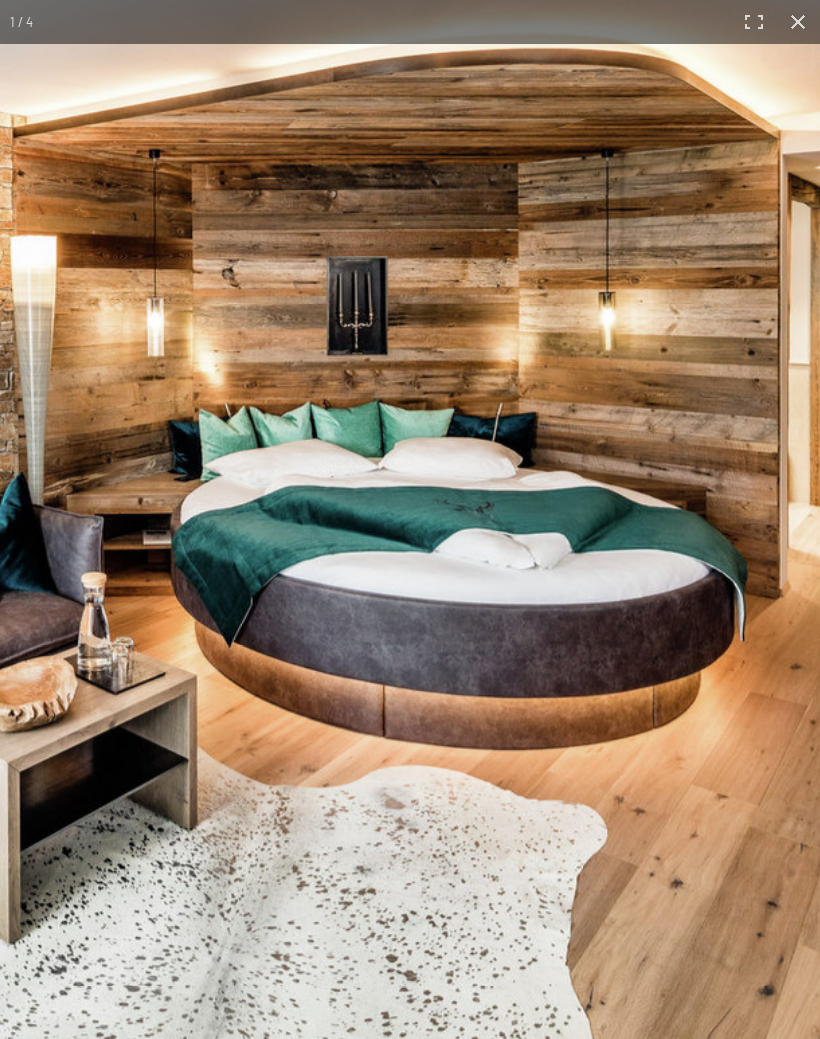 click at bounding box center (157, 541) 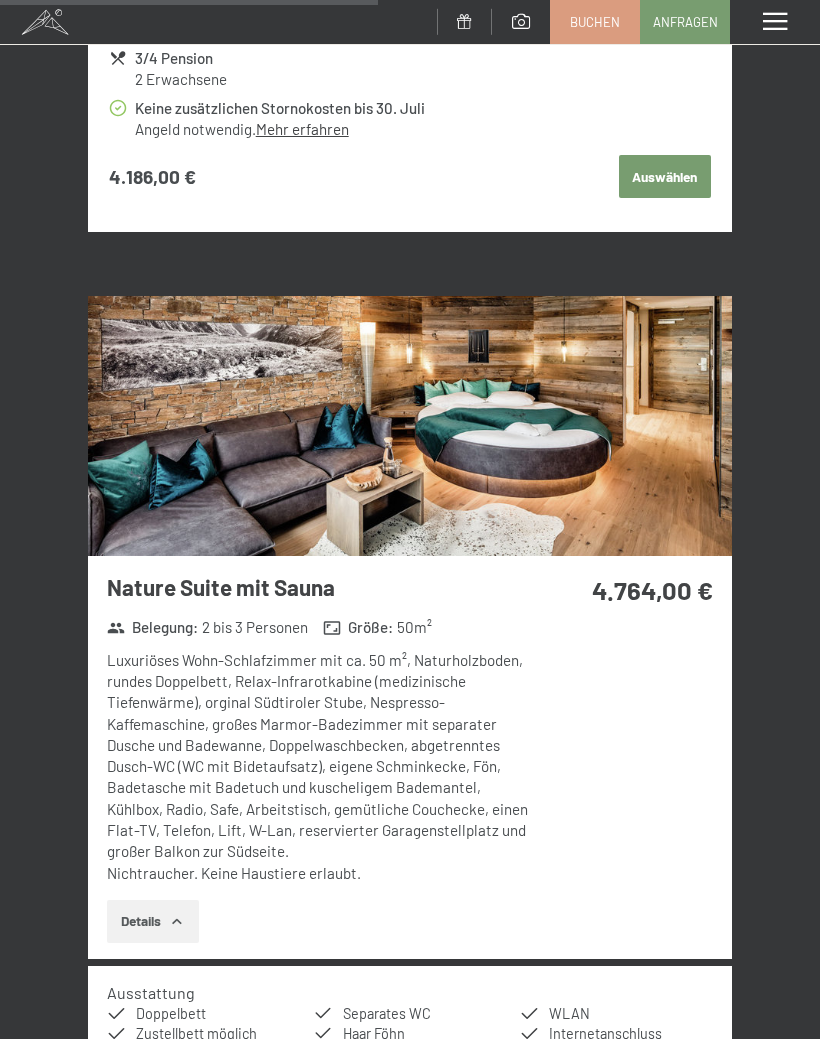 click on "Menü" at bounding box center [775, 22] 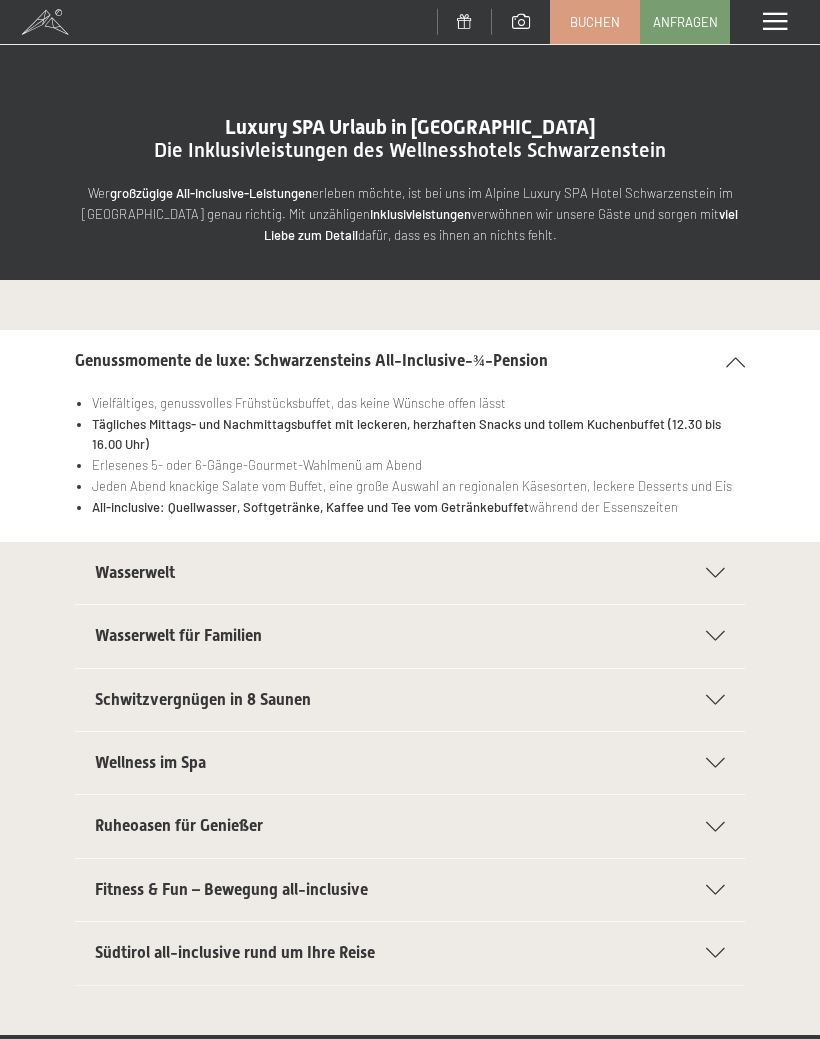 scroll, scrollTop: 0, scrollLeft: 0, axis: both 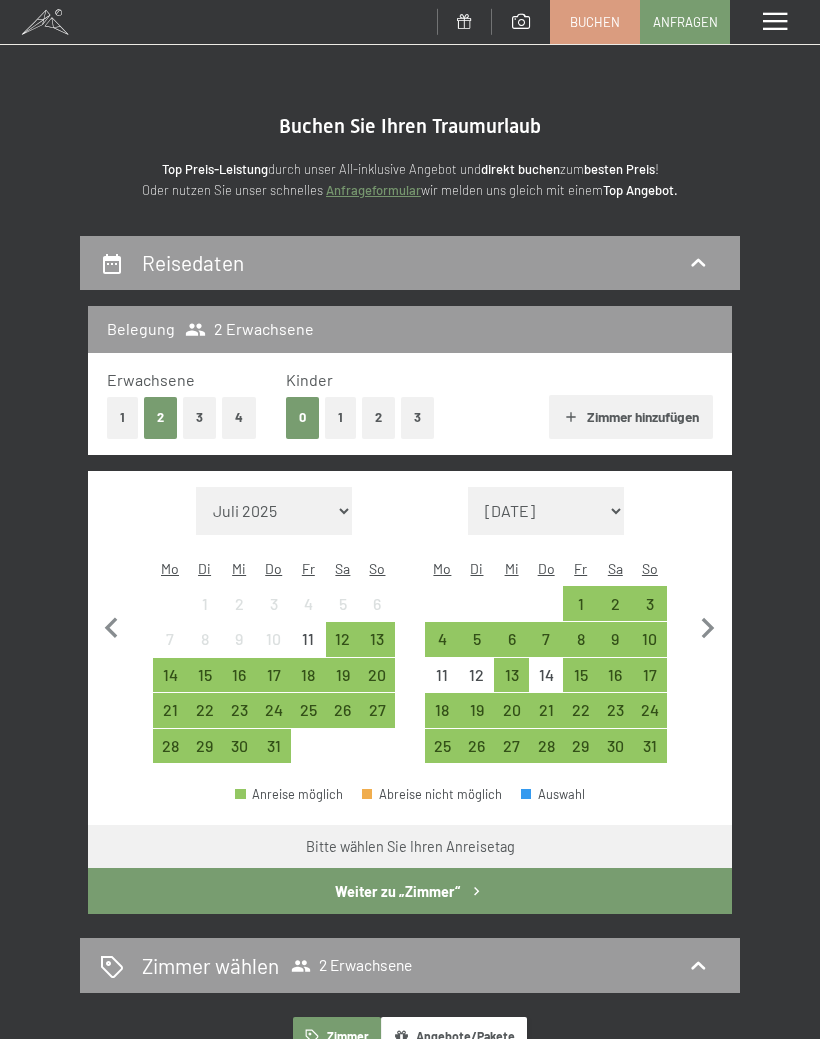 click on "19" at bounding box center (477, 717) 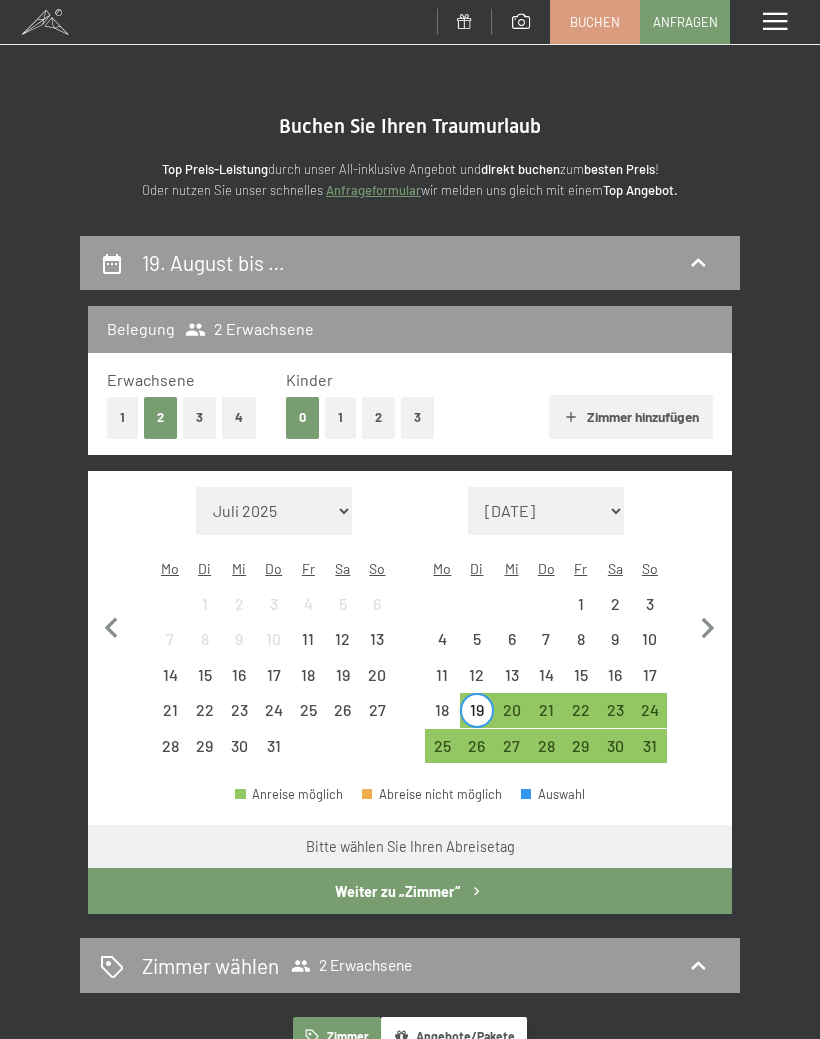 click on "26" at bounding box center (477, 753) 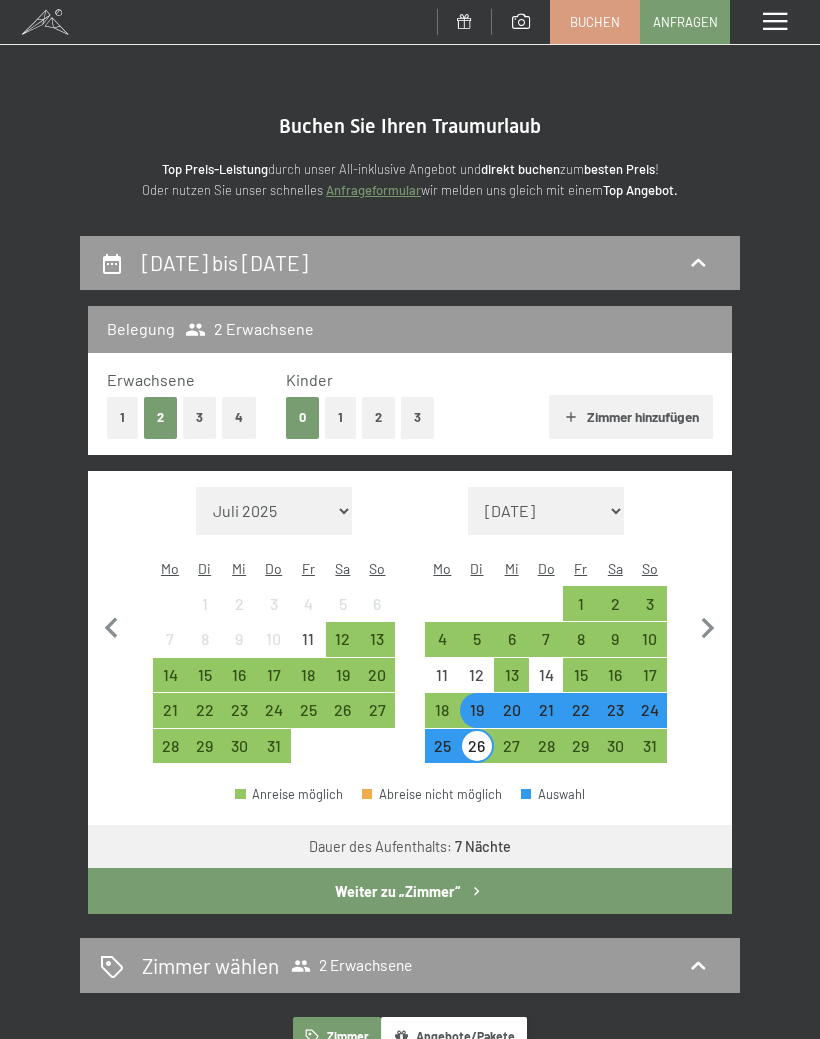 click on "Weiter zu „Zimmer“" at bounding box center [410, 891] 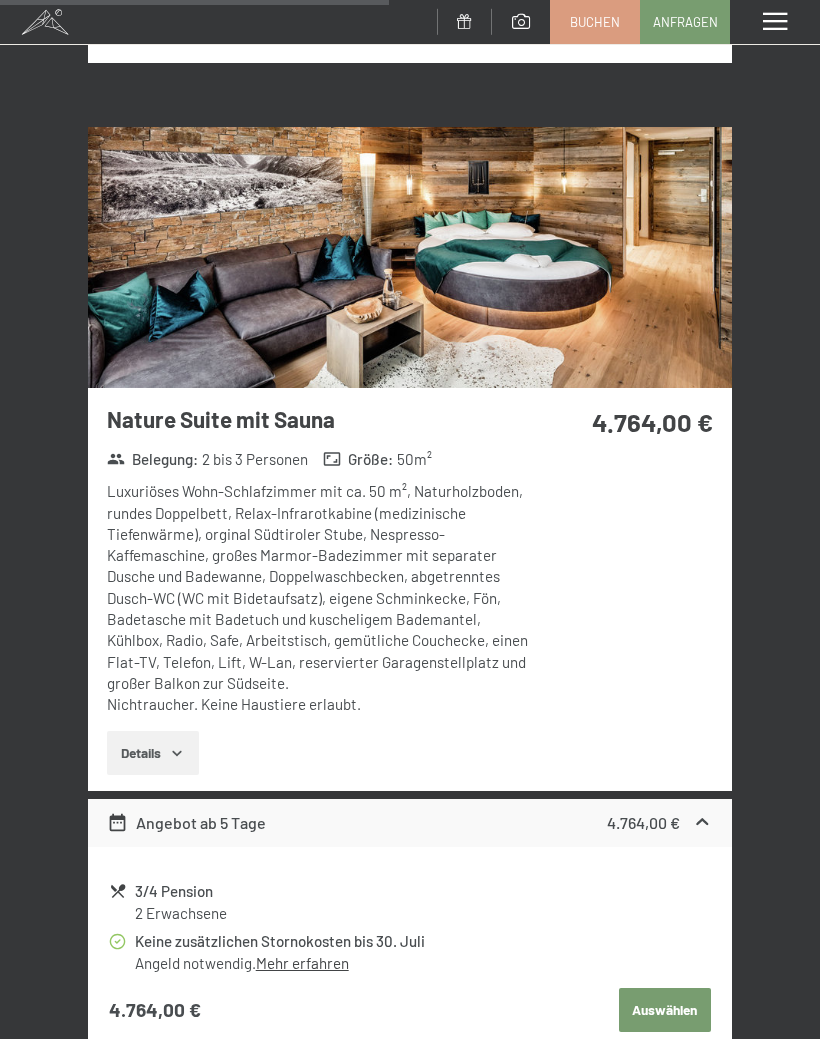 scroll, scrollTop: 2209, scrollLeft: 0, axis: vertical 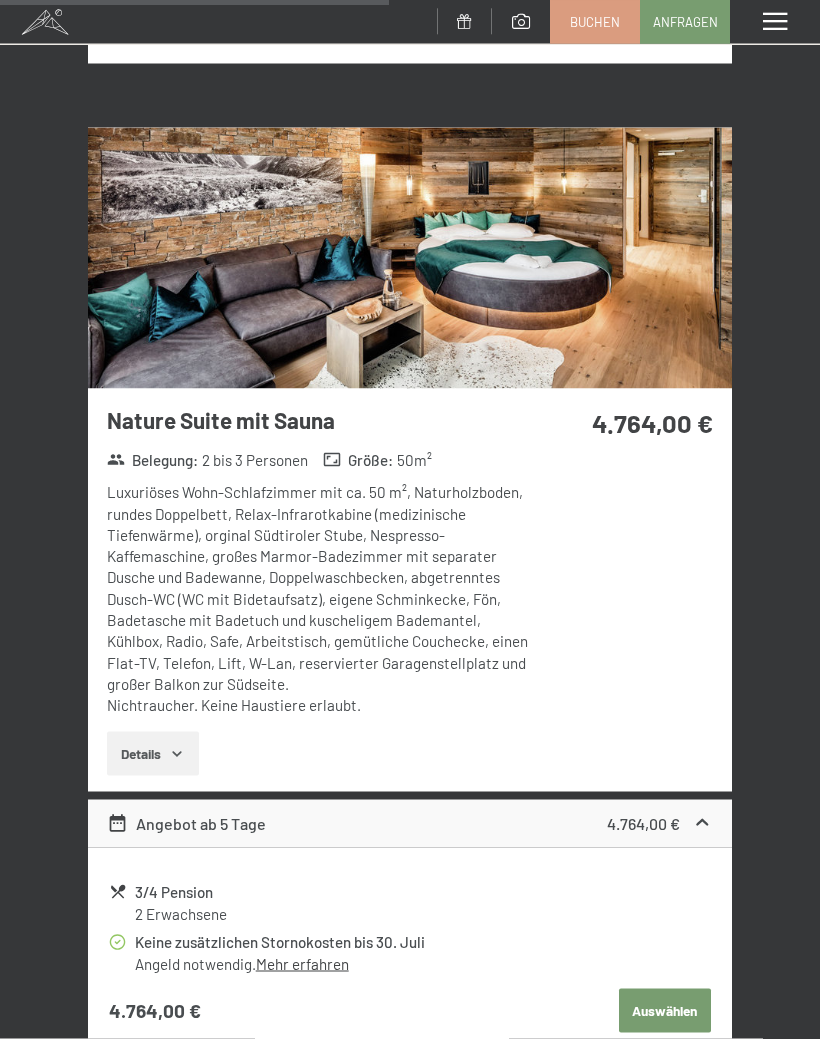 click on "Auswählen" at bounding box center [665, -955] 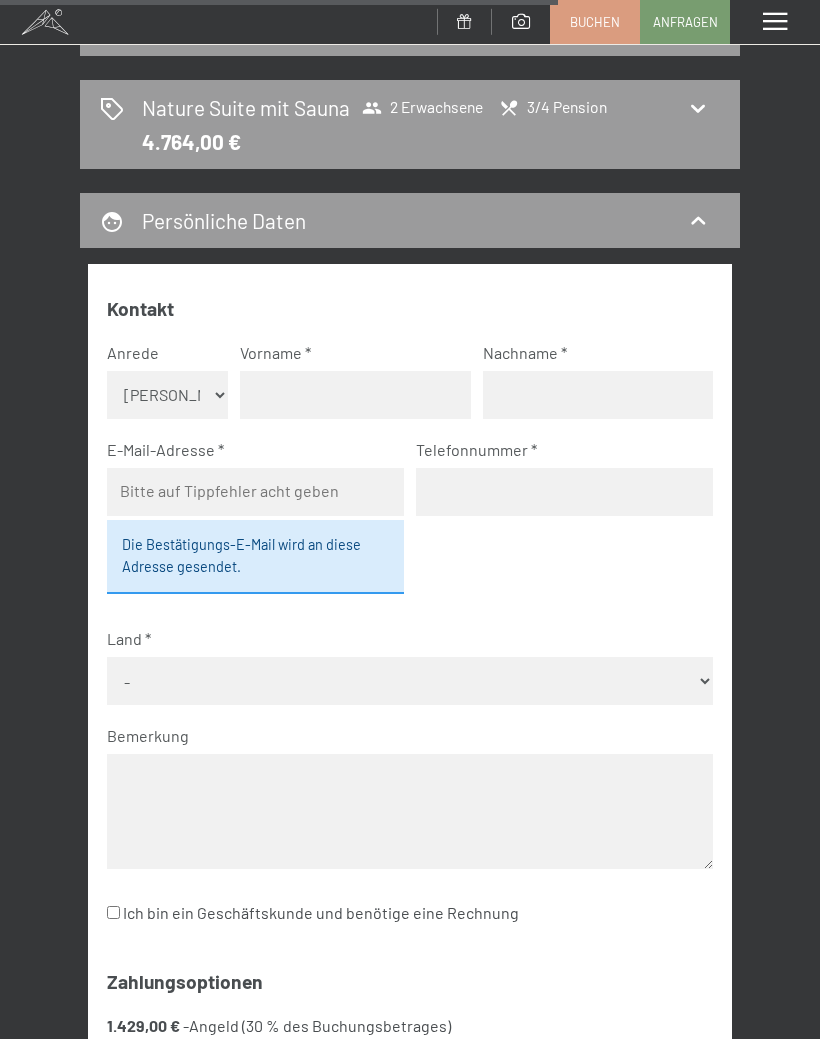 click on "Keine Angabe Frau [PERSON_NAME]" at bounding box center [167, 395] 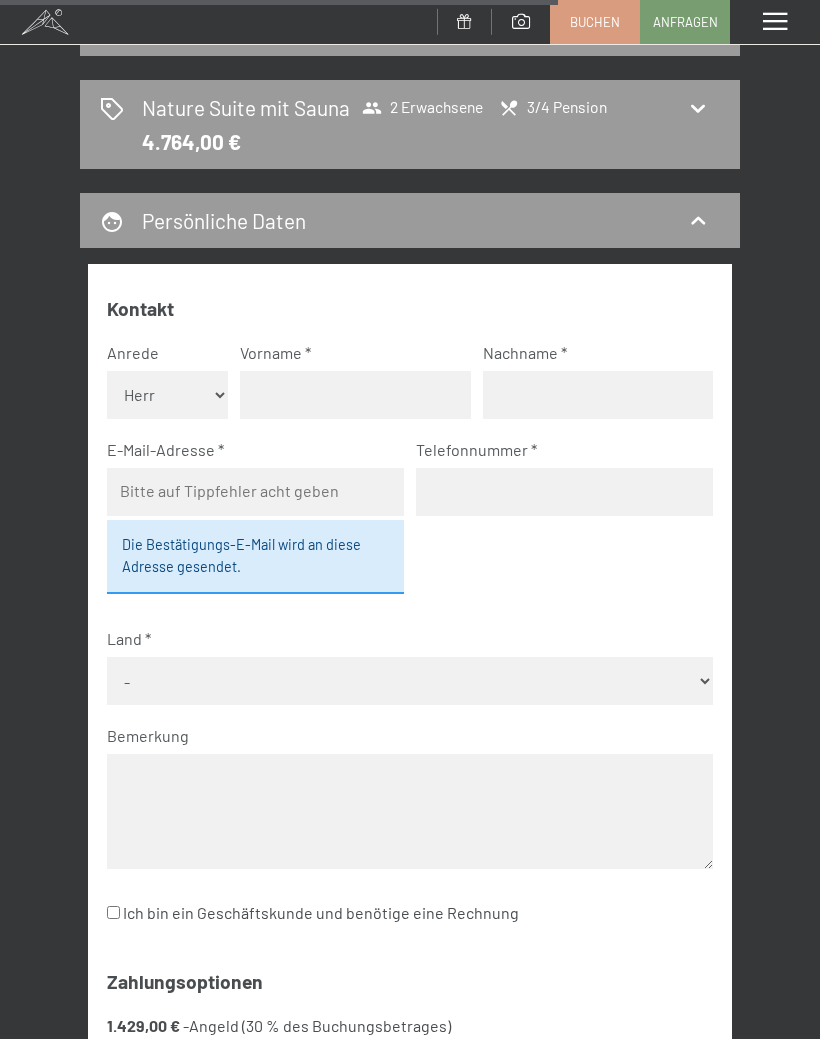 click at bounding box center [355, 395] 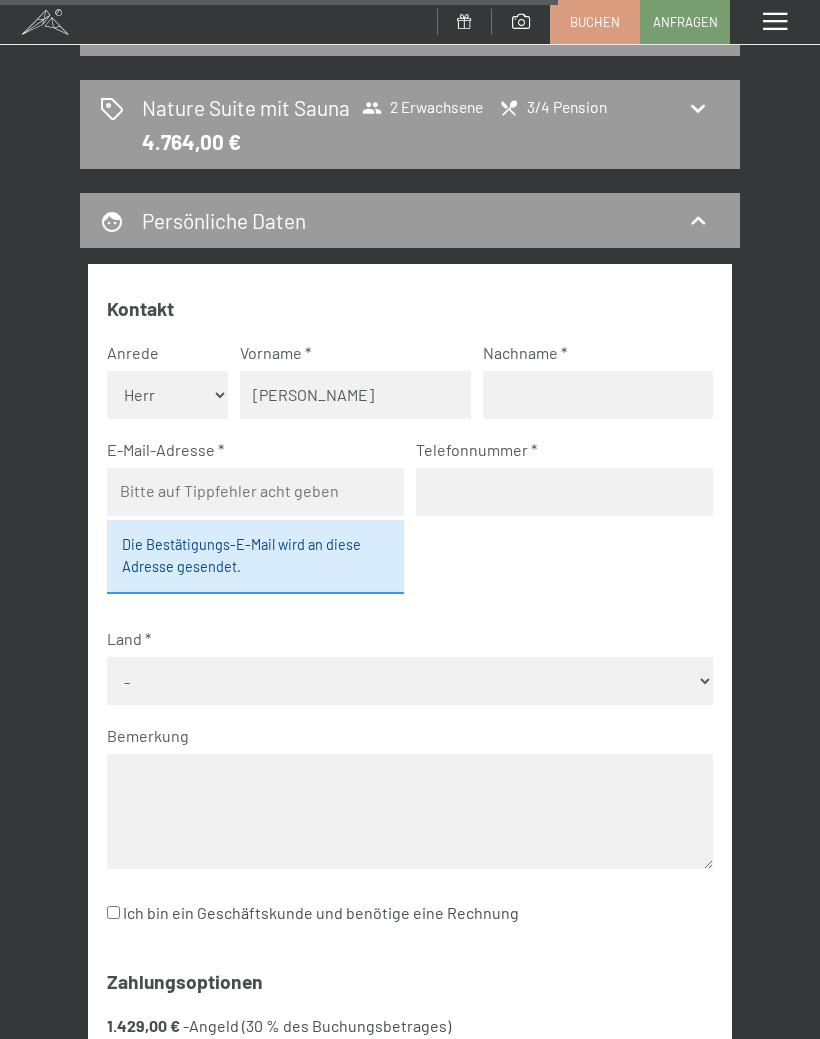 type on "Rotondi" 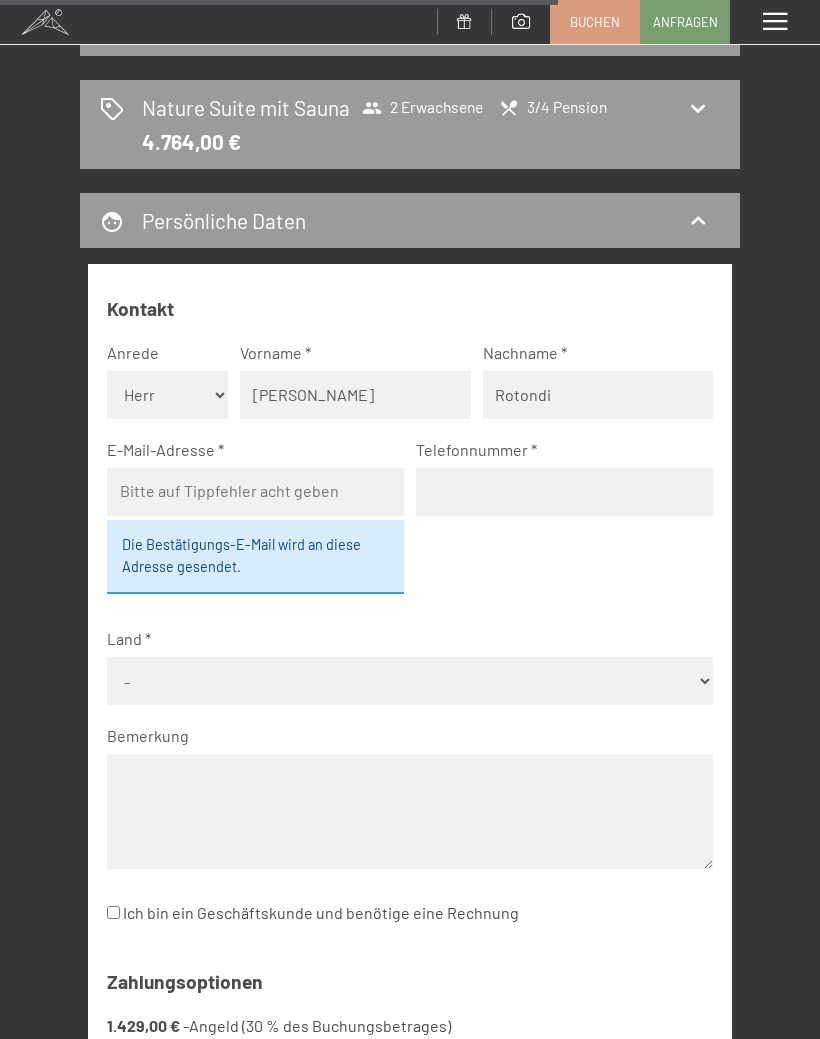 select on "DEU" 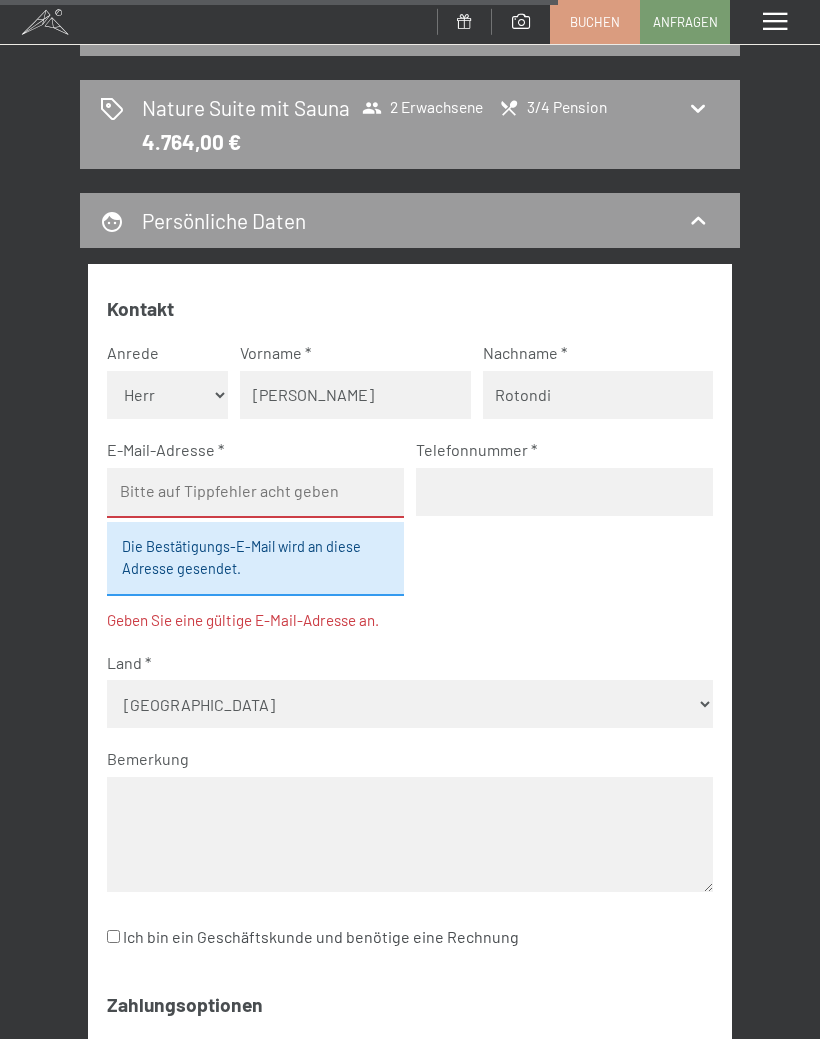 click at bounding box center [255, 493] 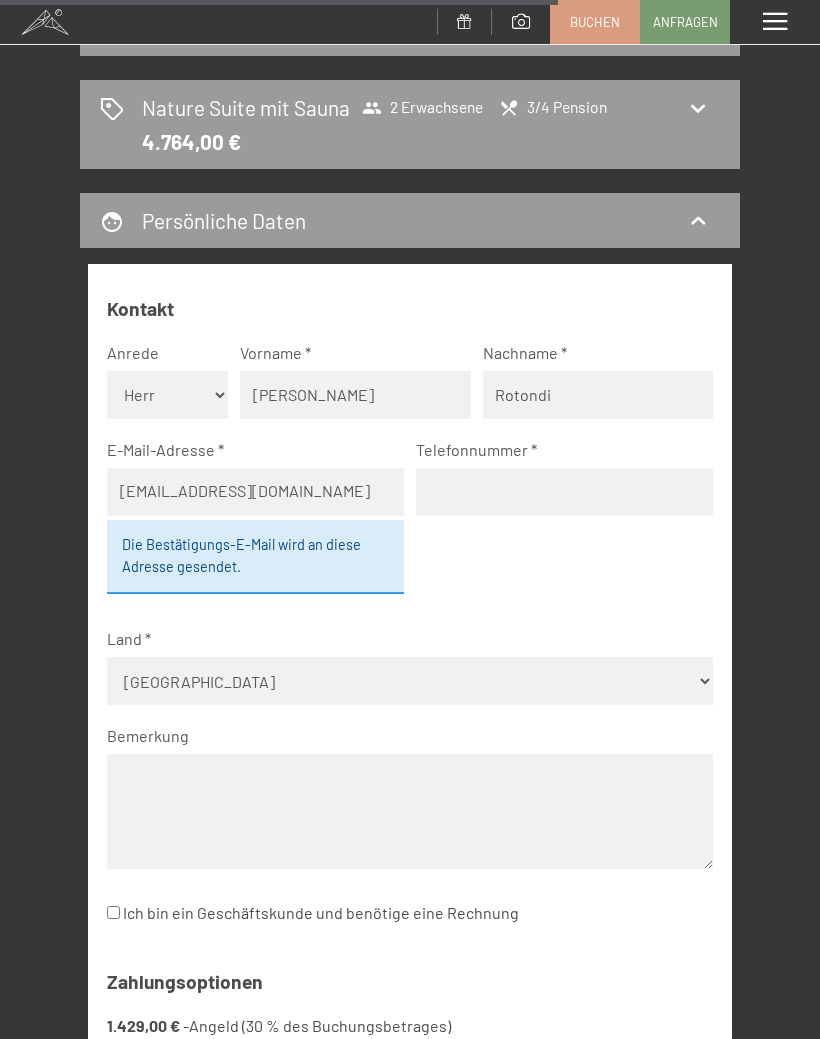 type on "[EMAIL_ADDRESS][DOMAIN_NAME]" 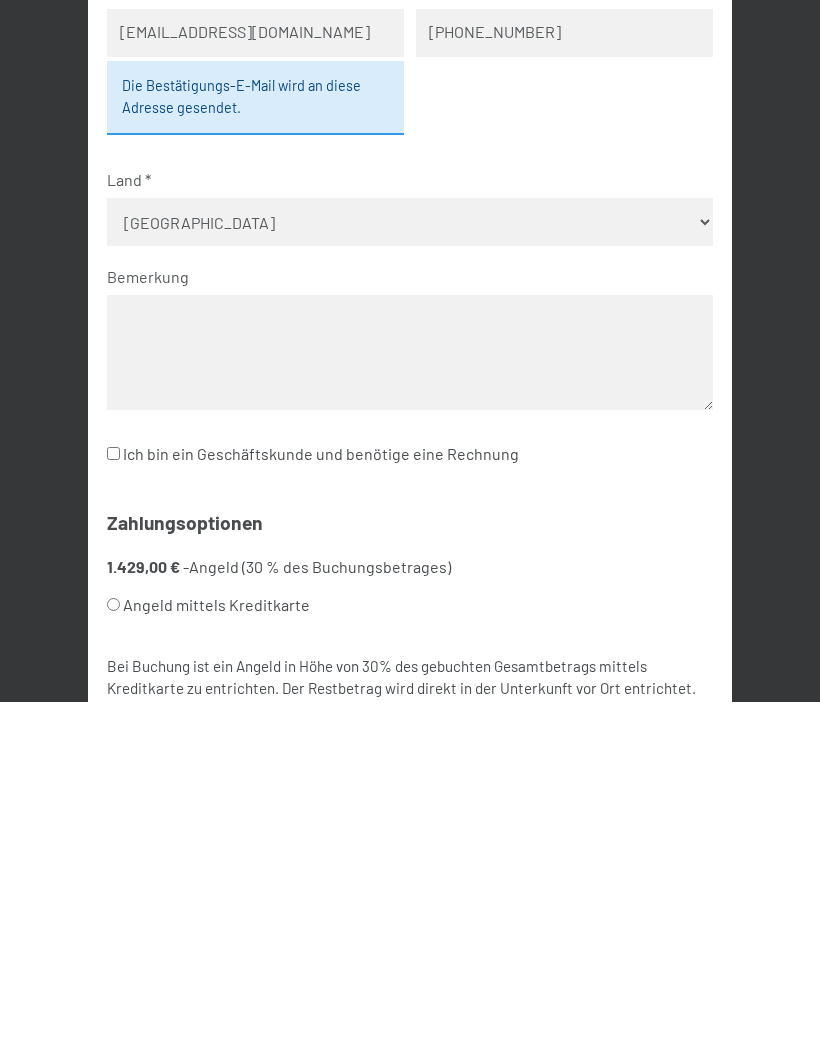 scroll, scrollTop: 357, scrollLeft: 0, axis: vertical 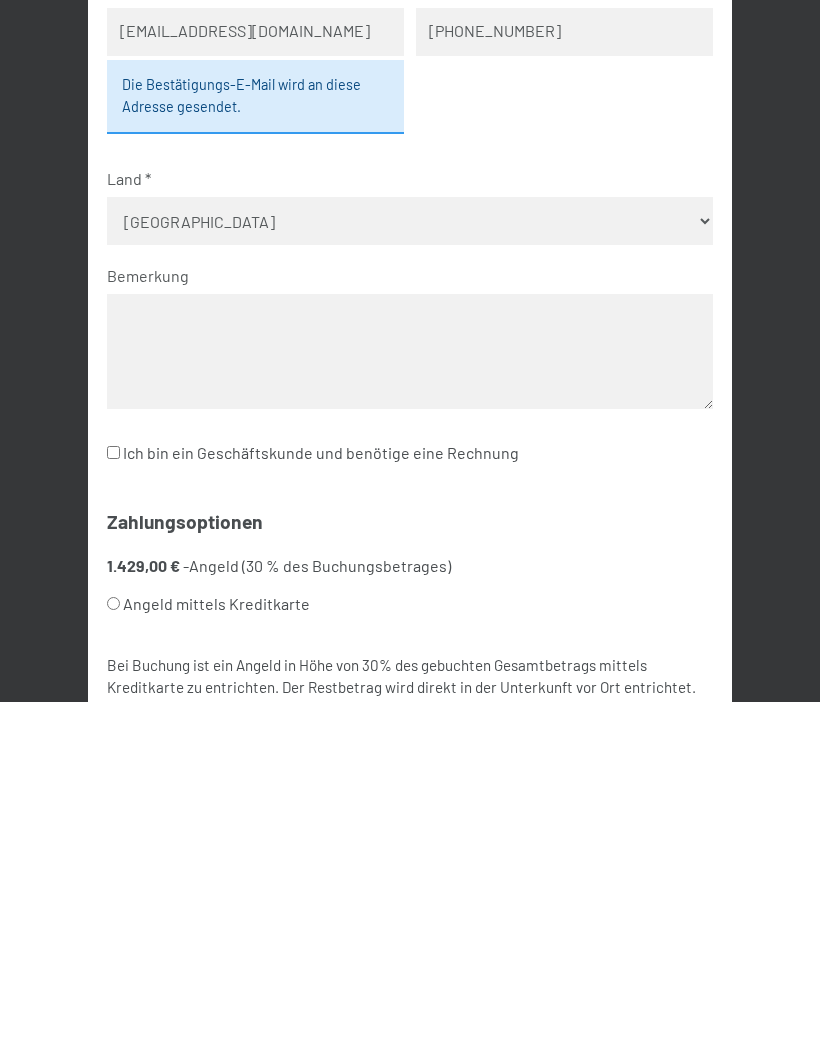type on "[PHONE_NUMBER]" 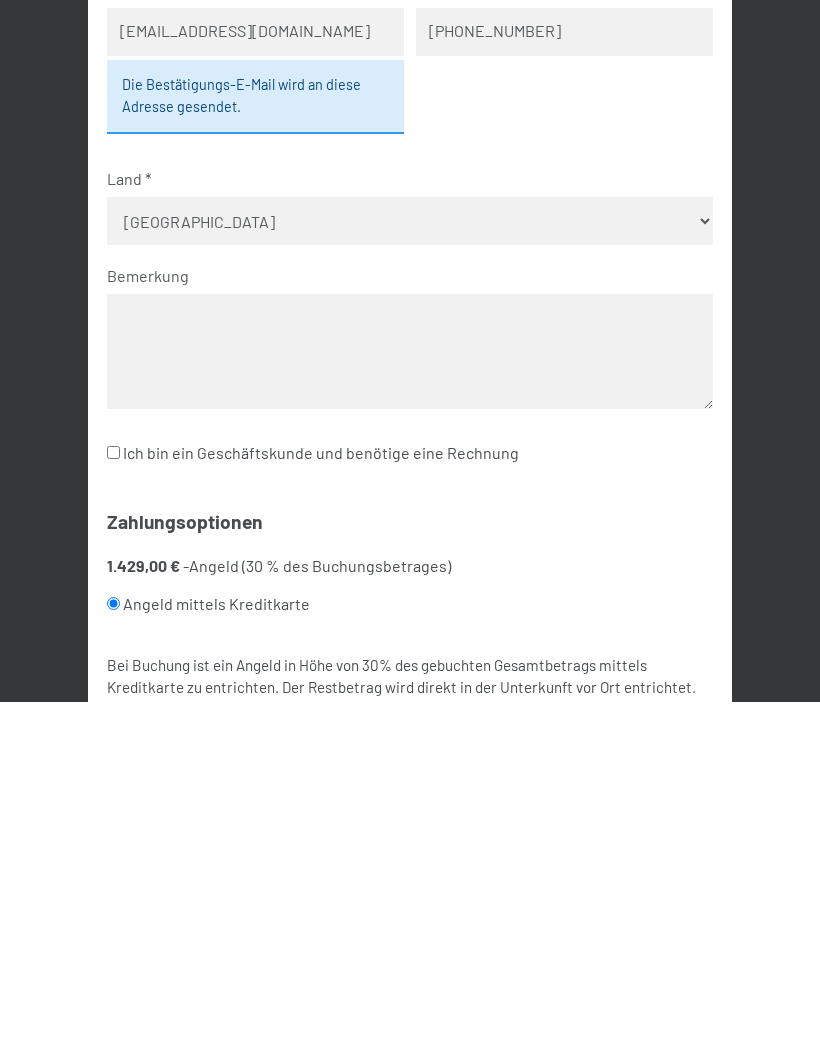 radio on "true" 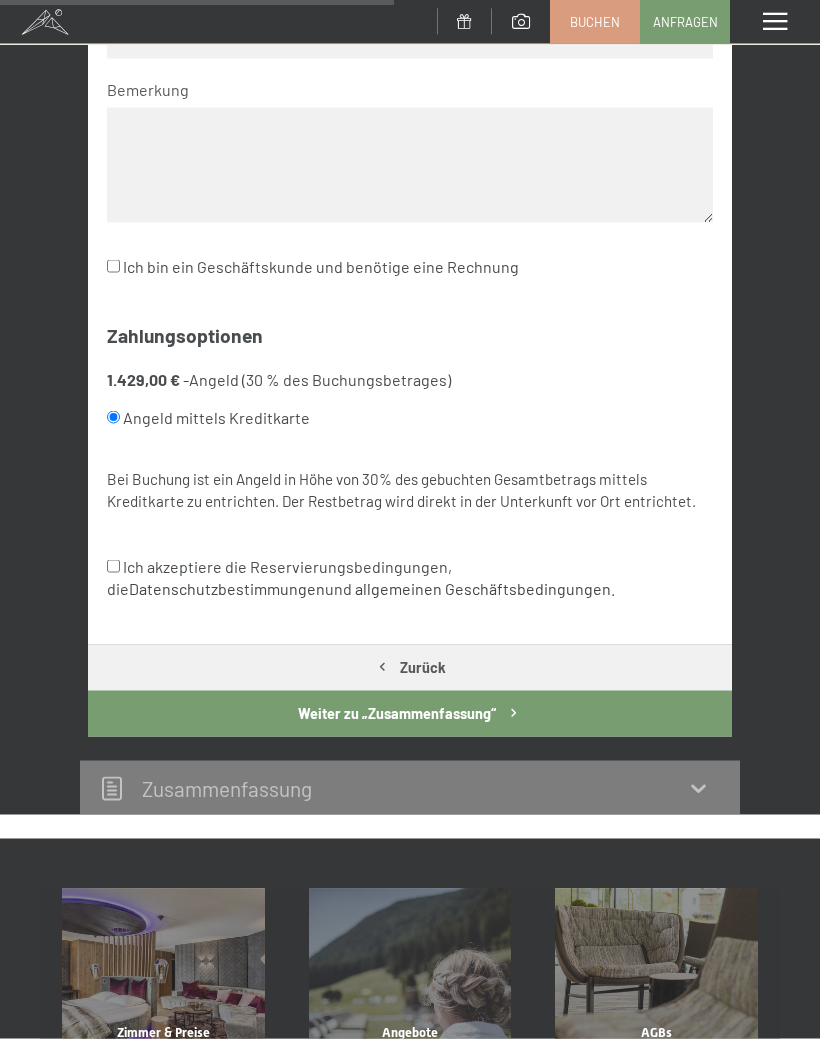 scroll, scrollTop: 883, scrollLeft: 0, axis: vertical 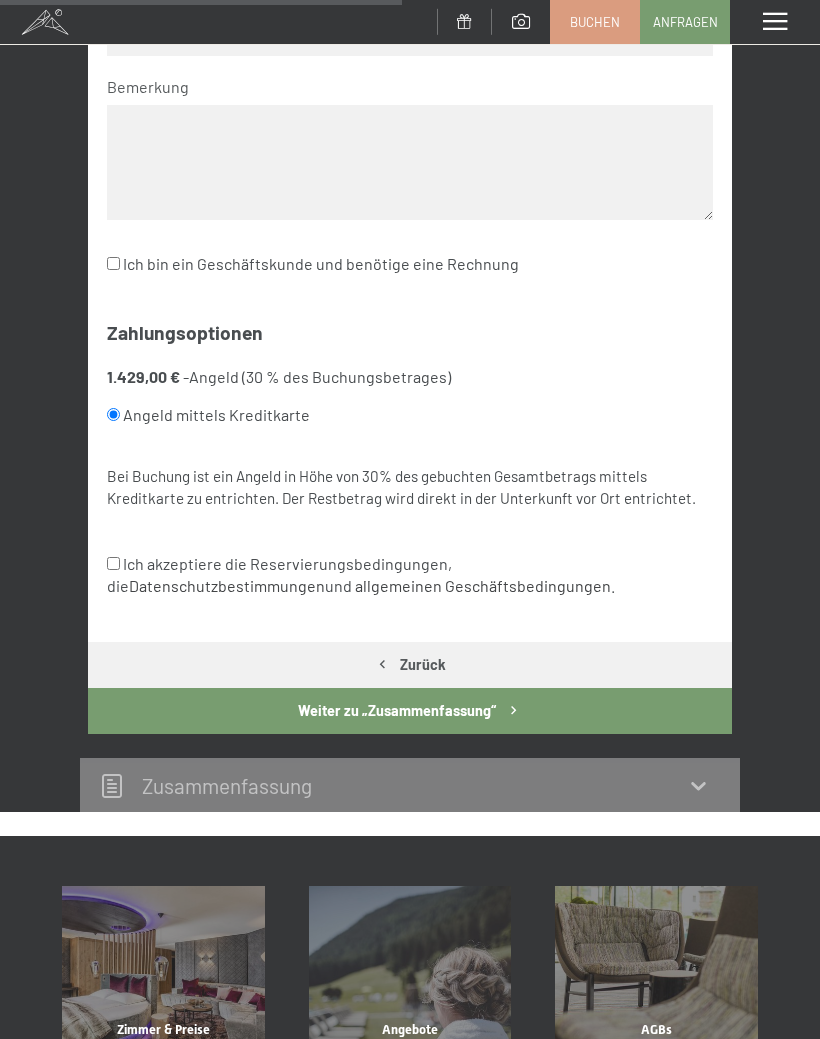 click on "Ich akzeptiere die Reservierungsbedingungen, die  Datenschutzbestimmungen  und   allgemeinen Geschäftsbedingungen ." at bounding box center (113, 563) 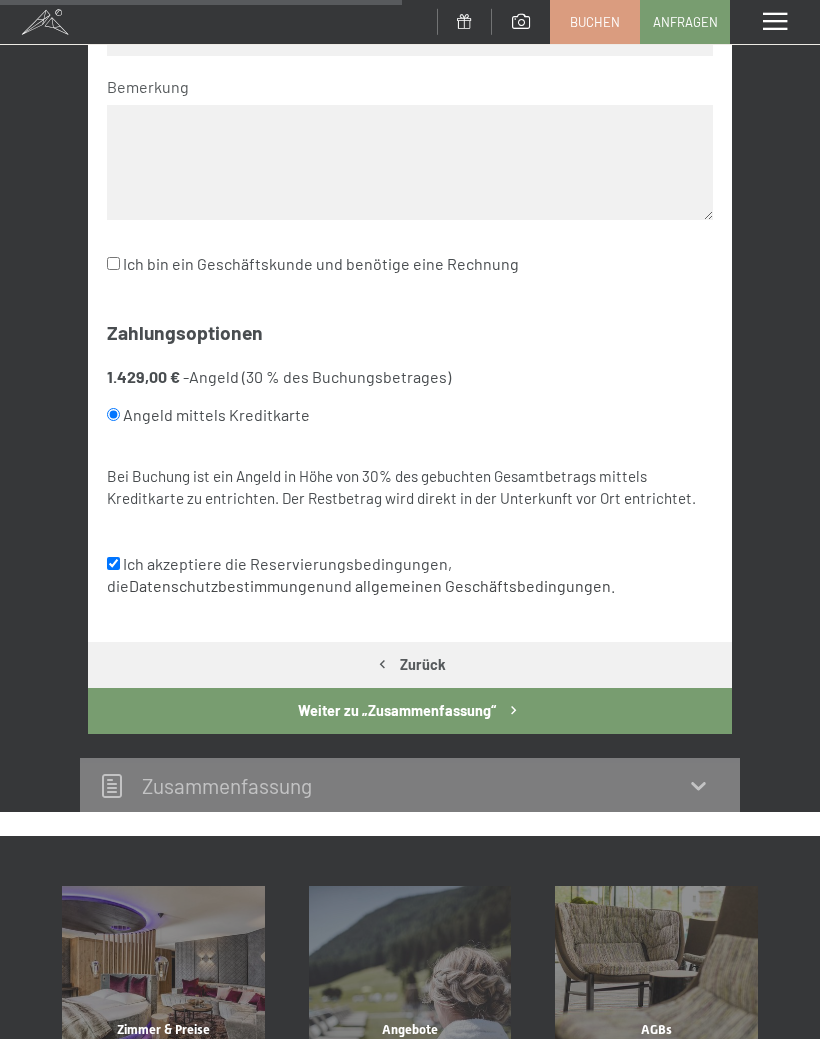 checkbox on "true" 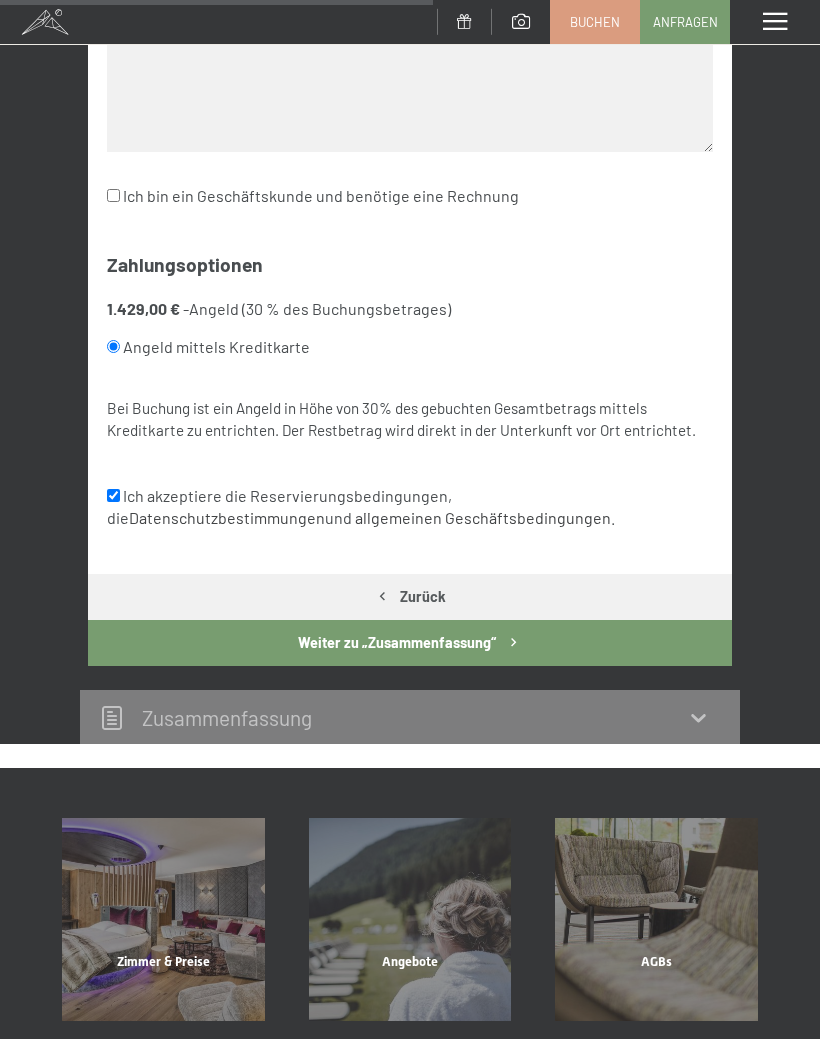 click on "Weiter zu „Zusammen­fassung“" at bounding box center (410, 643) 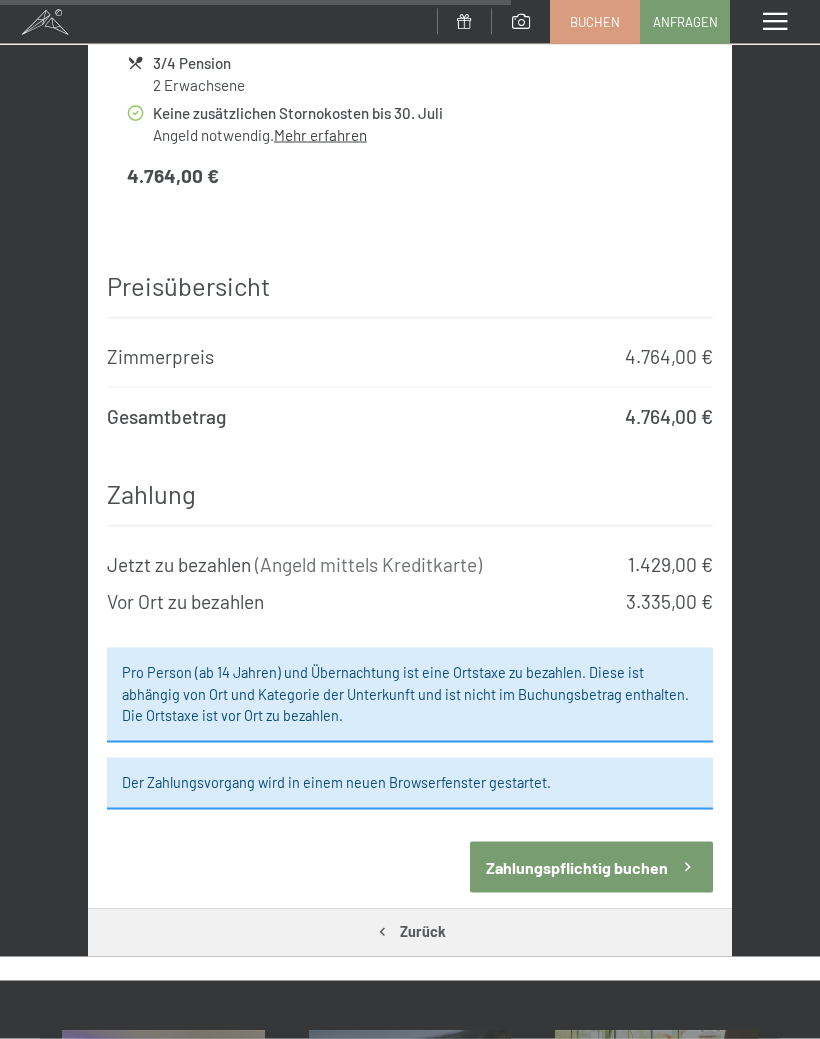 scroll, scrollTop: 1726, scrollLeft: 0, axis: vertical 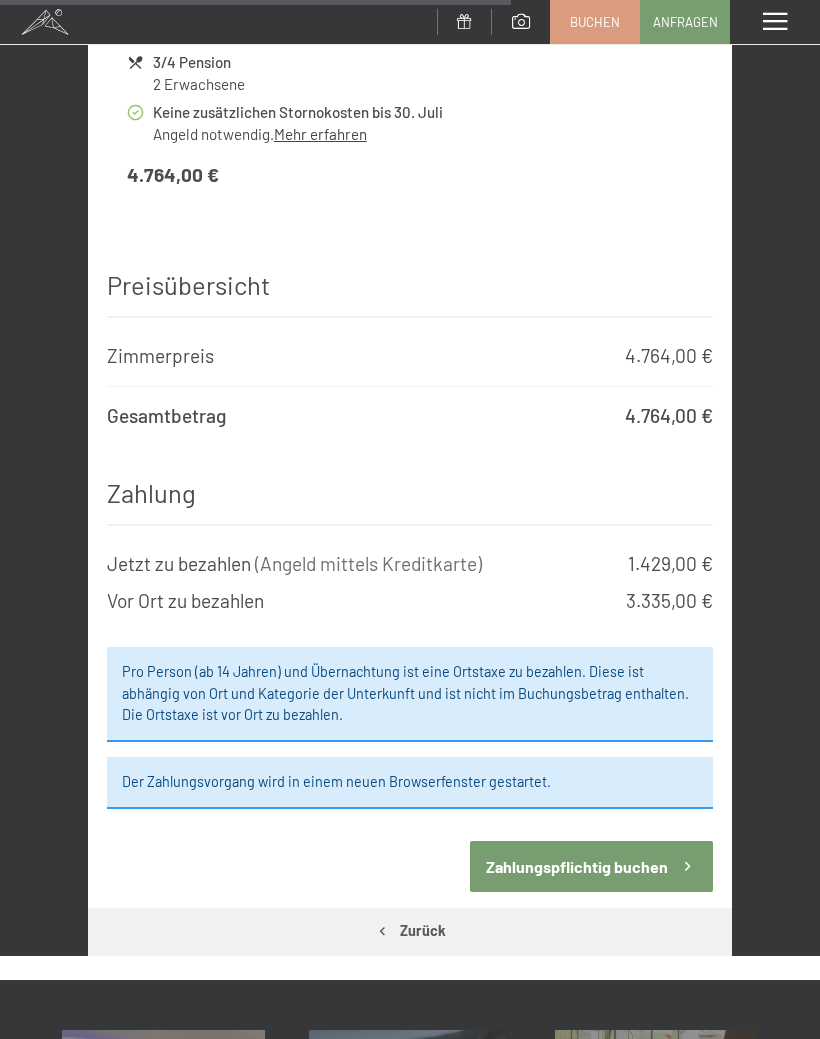 click on "Zahlungspflichtig buchen" at bounding box center [591, 866] 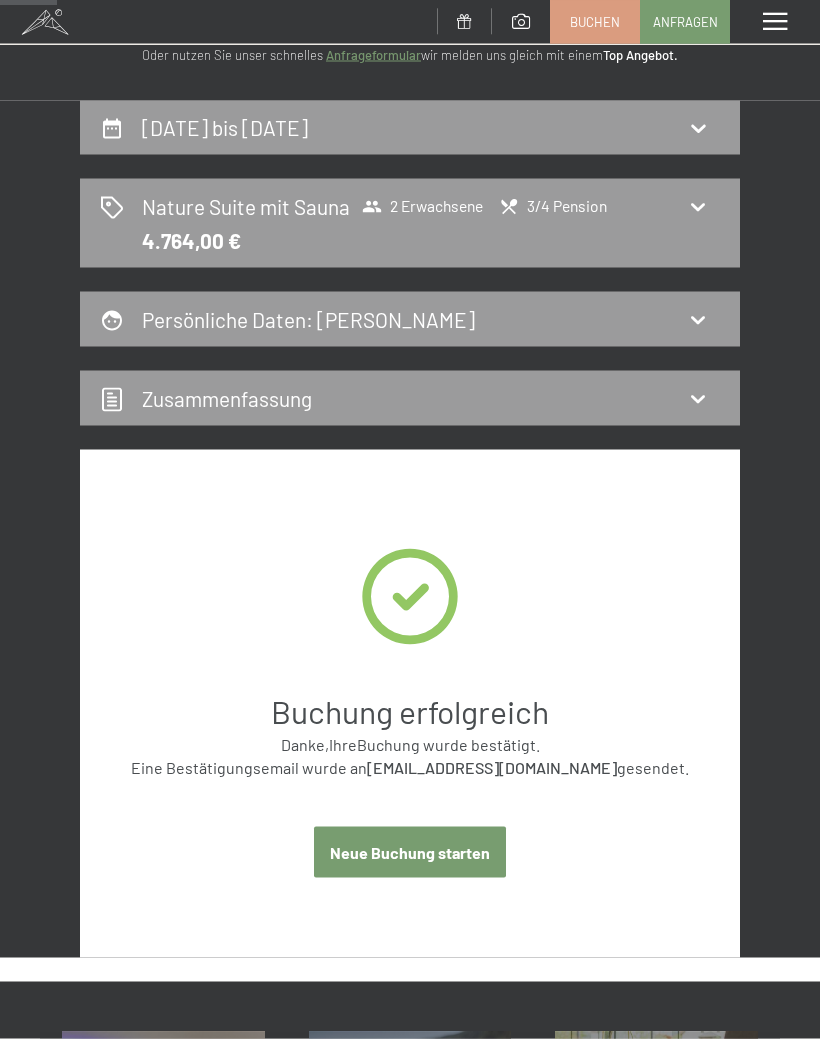 scroll, scrollTop: 0, scrollLeft: 0, axis: both 